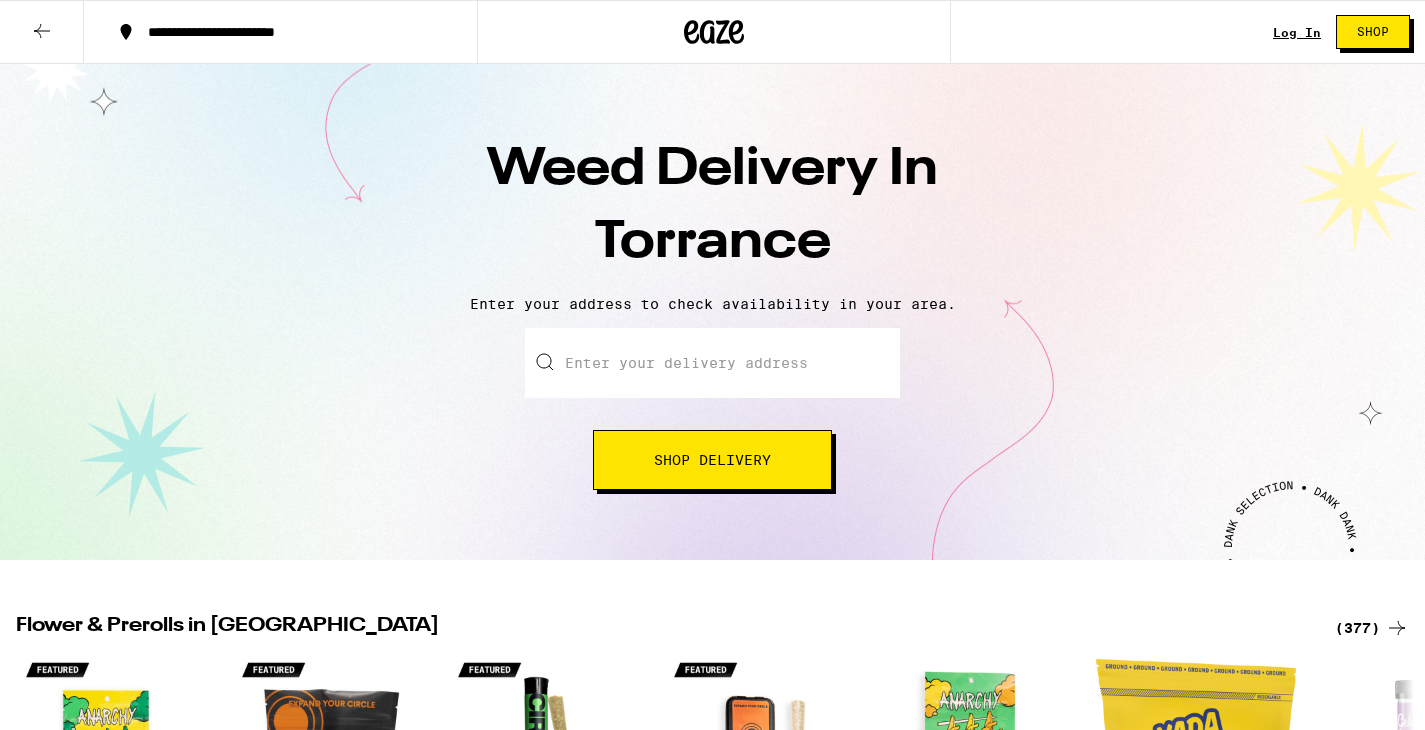 scroll, scrollTop: 0, scrollLeft: 0, axis: both 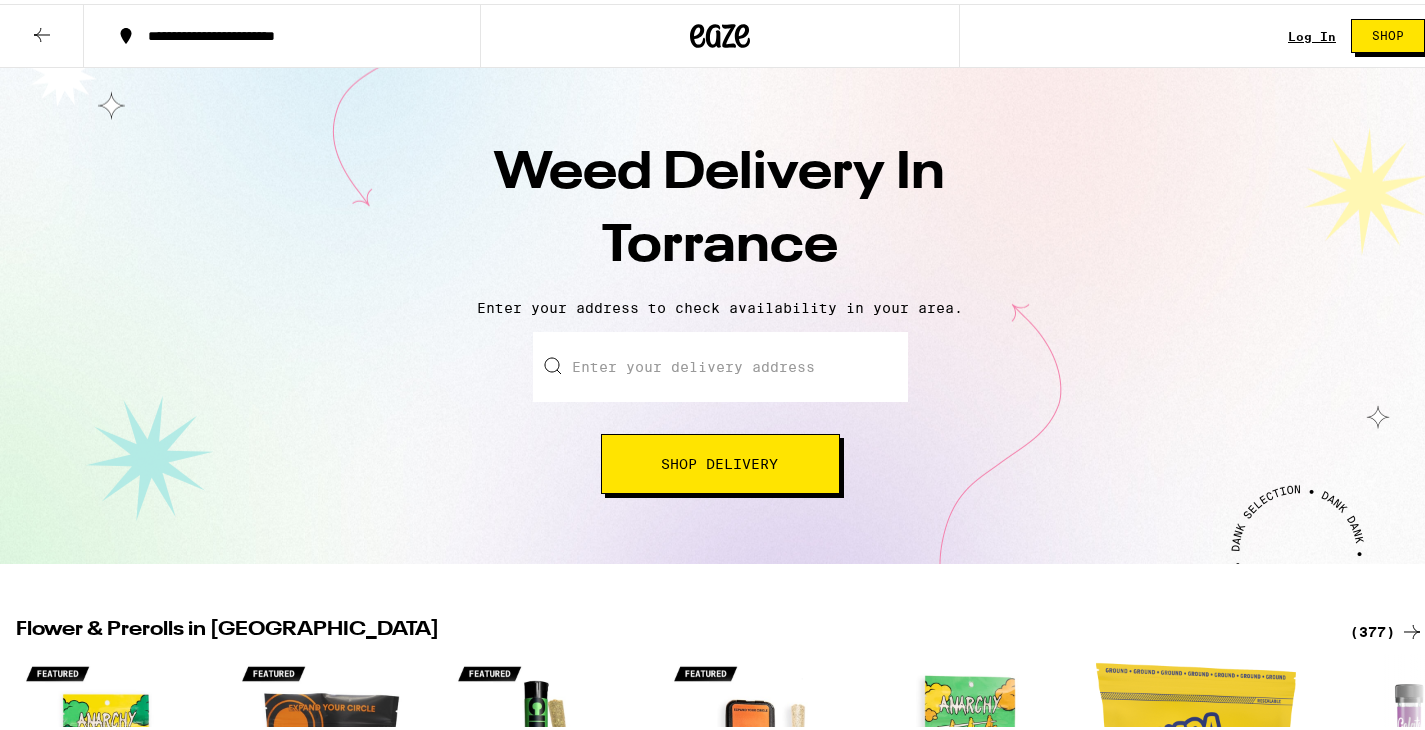 click on "Enter your delivery address" at bounding box center [720, 363] 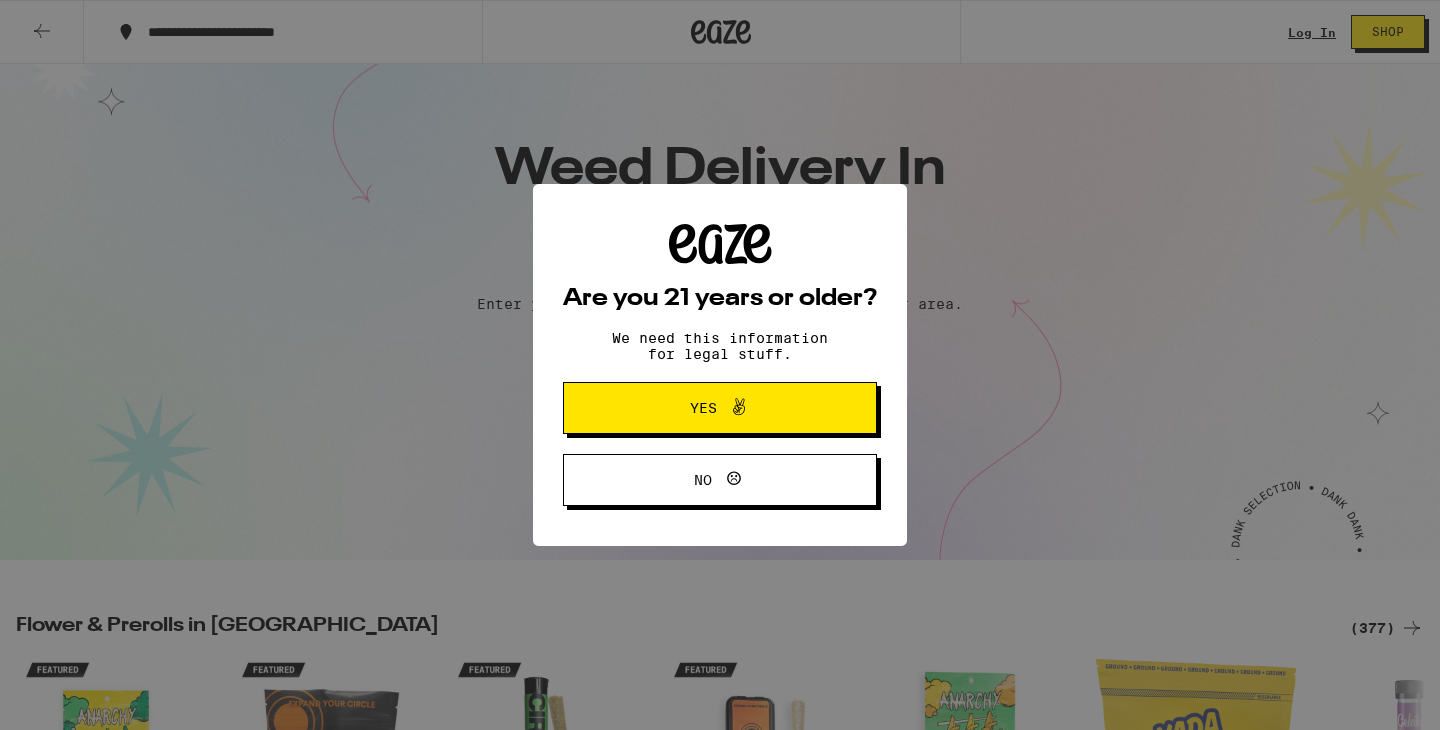 click on "Yes" at bounding box center [703, 408] 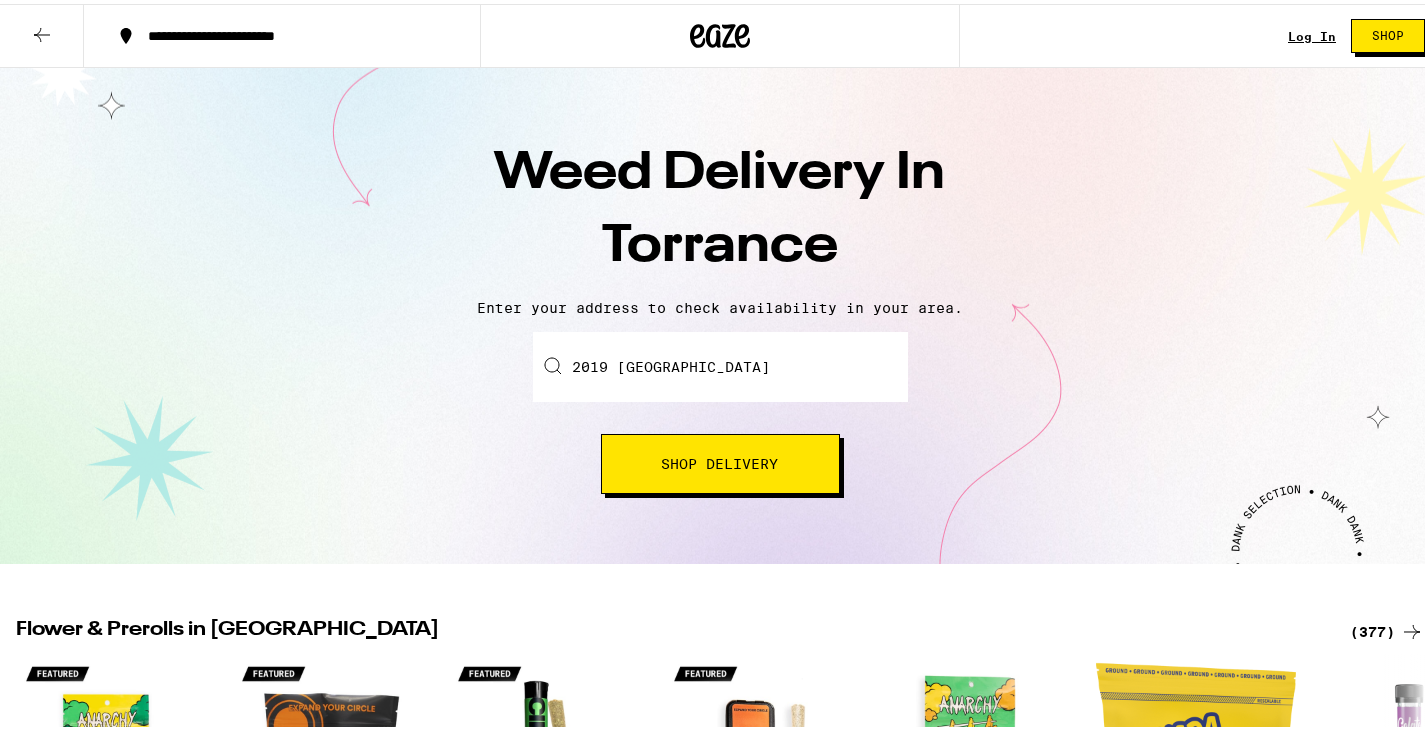 scroll, scrollTop: 0, scrollLeft: 0, axis: both 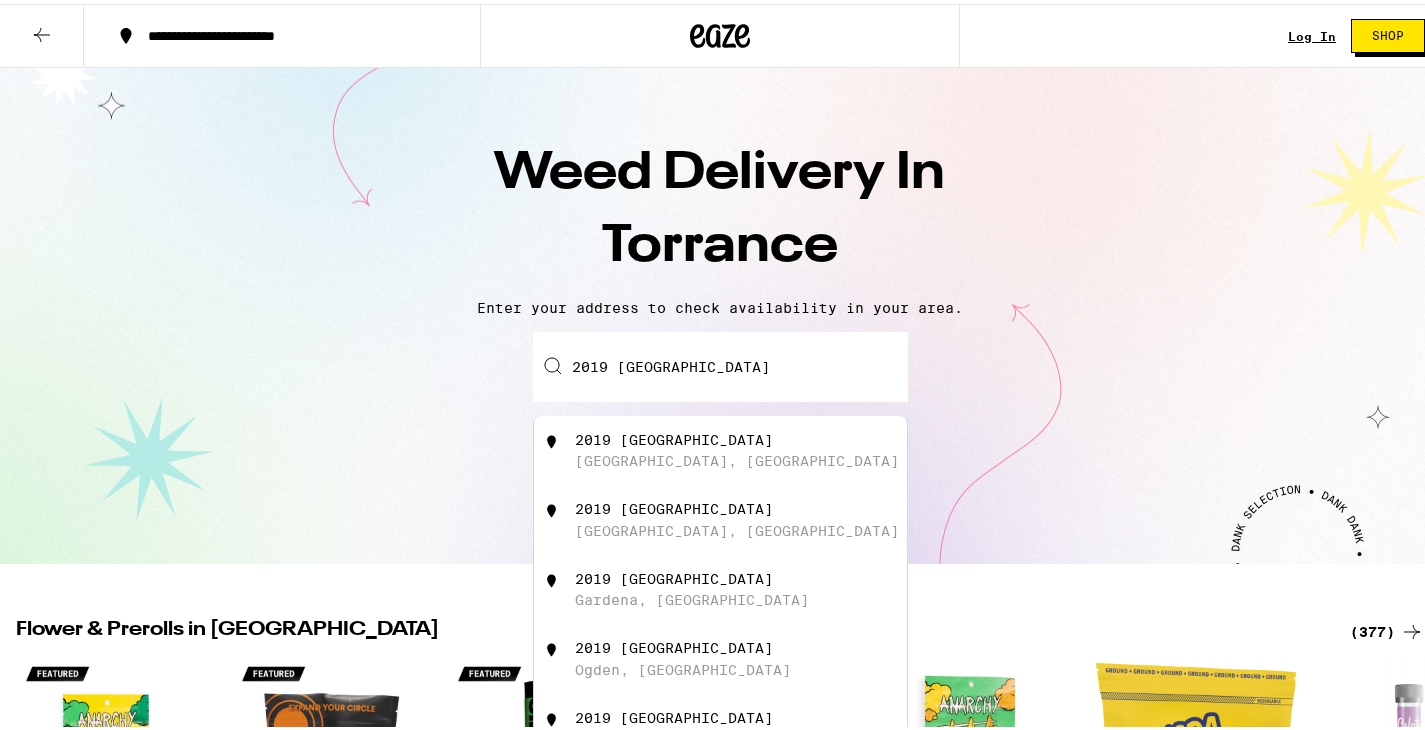 click on "2019 [GEOGRAPHIC_DATA]" at bounding box center [720, 363] 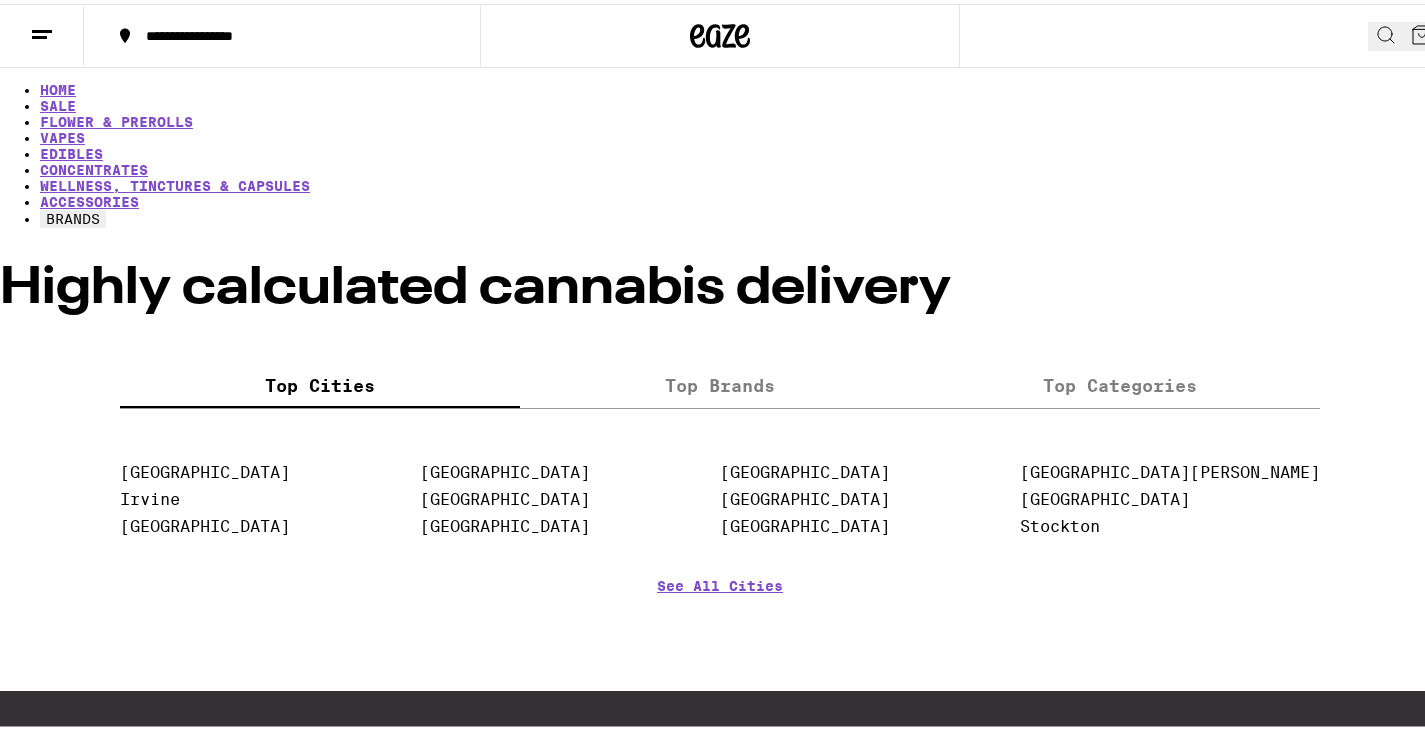 click at bounding box center (720, 346) 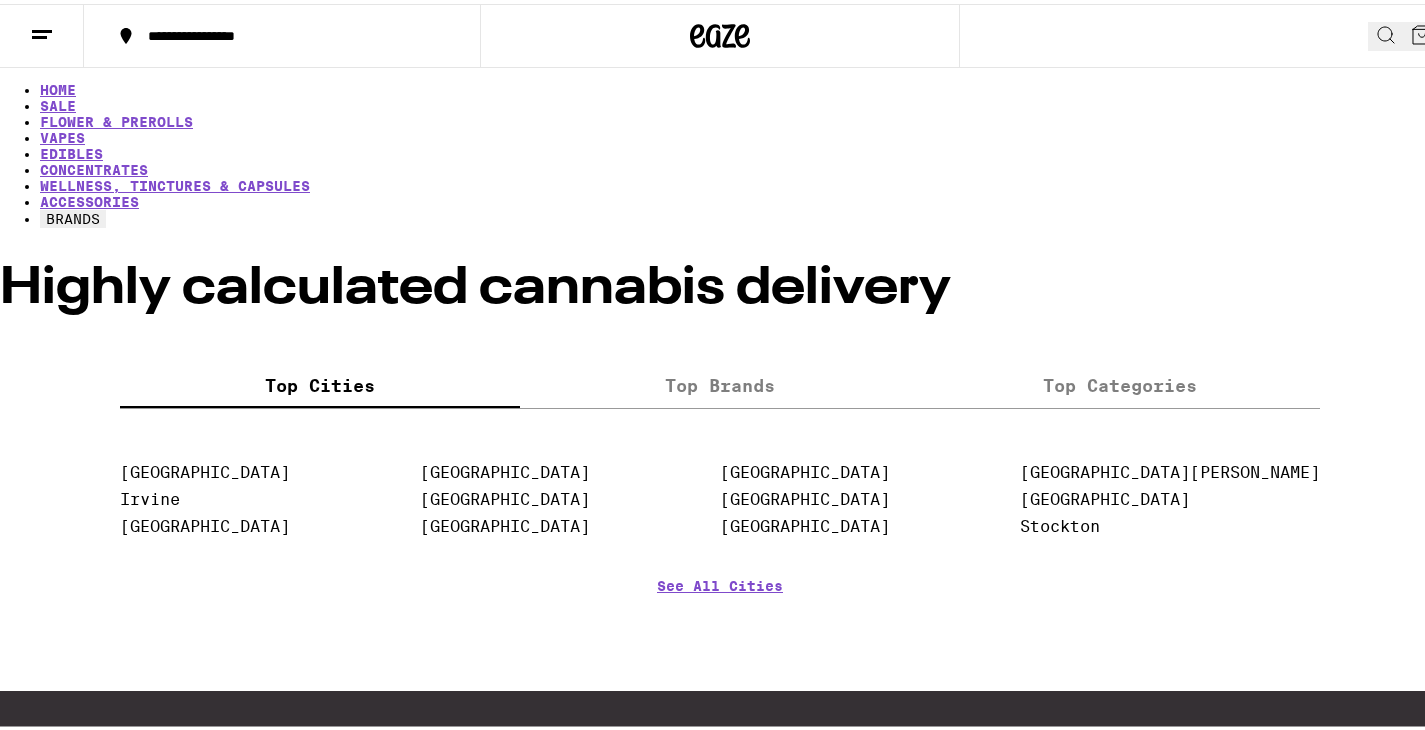 scroll, scrollTop: 0, scrollLeft: 0, axis: both 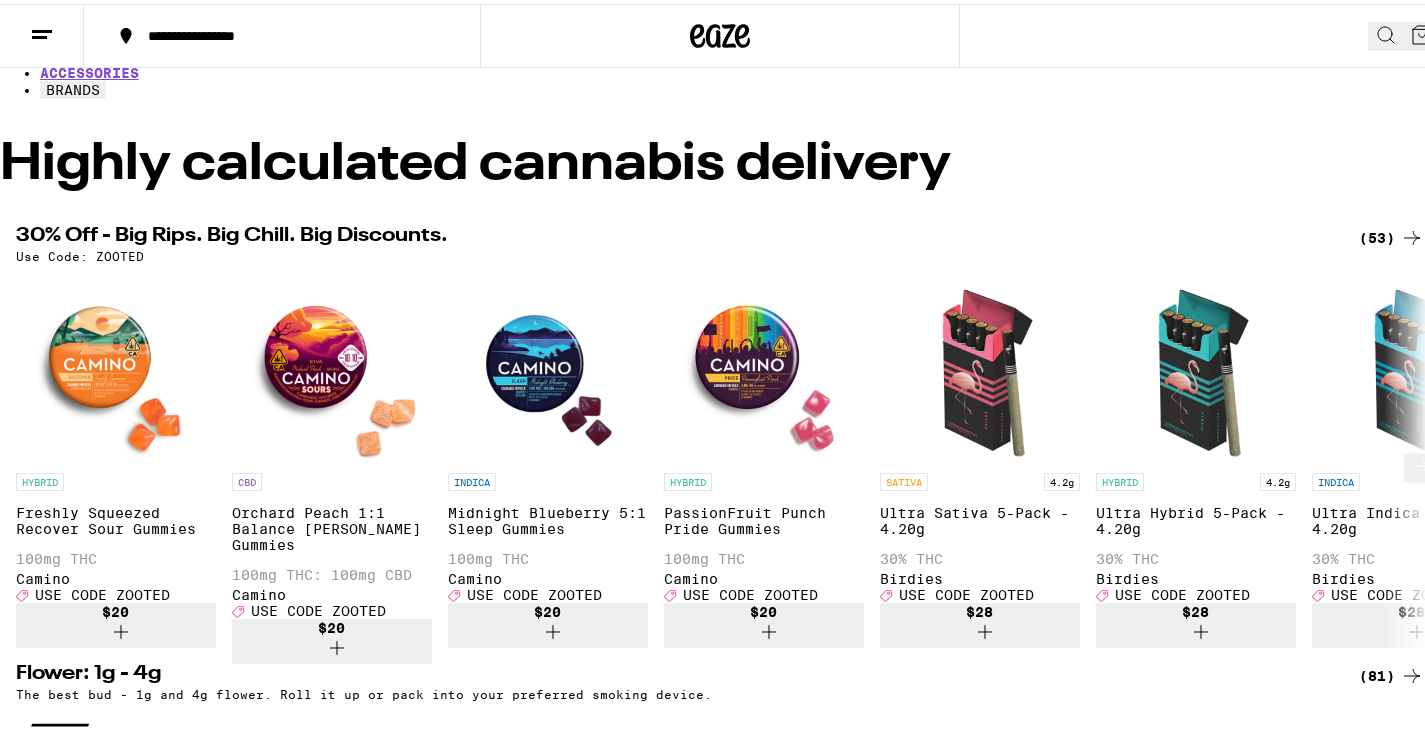 click 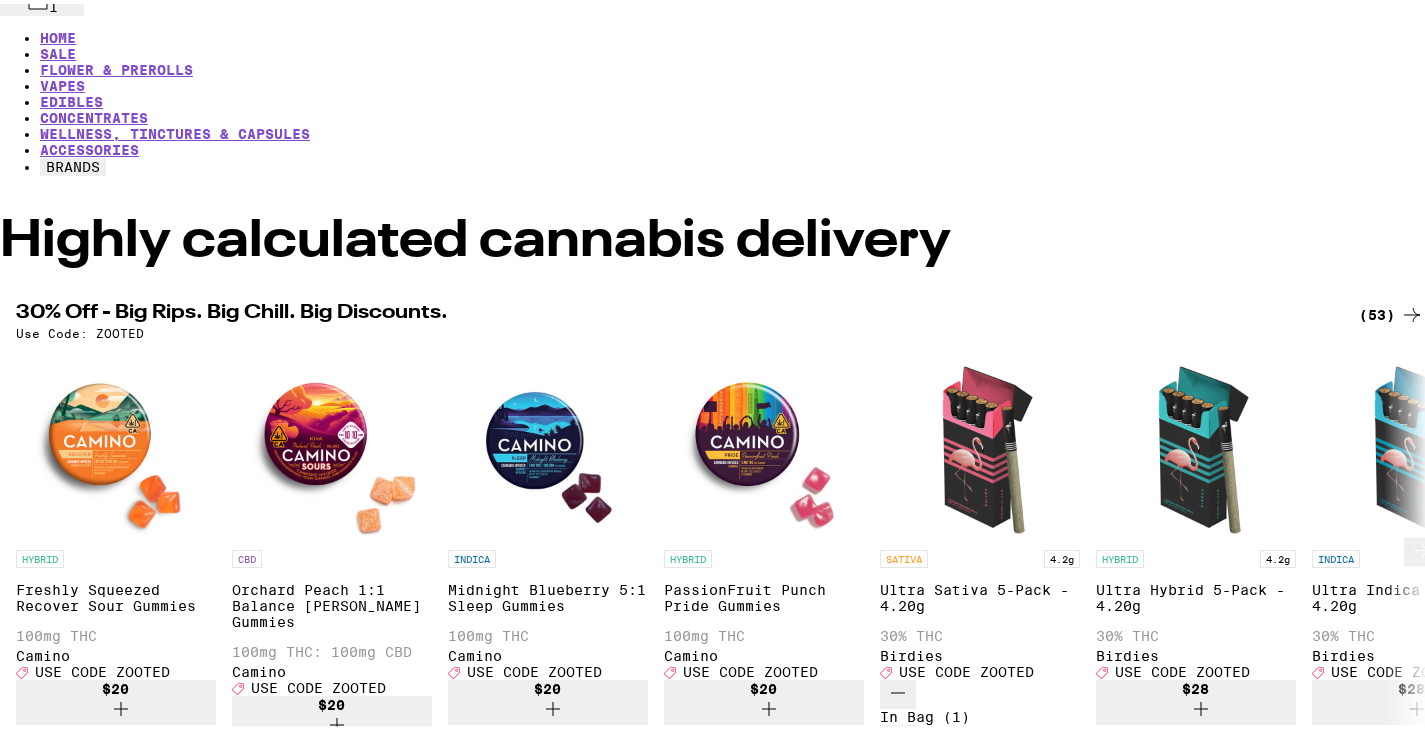 scroll, scrollTop: 193, scrollLeft: 0, axis: vertical 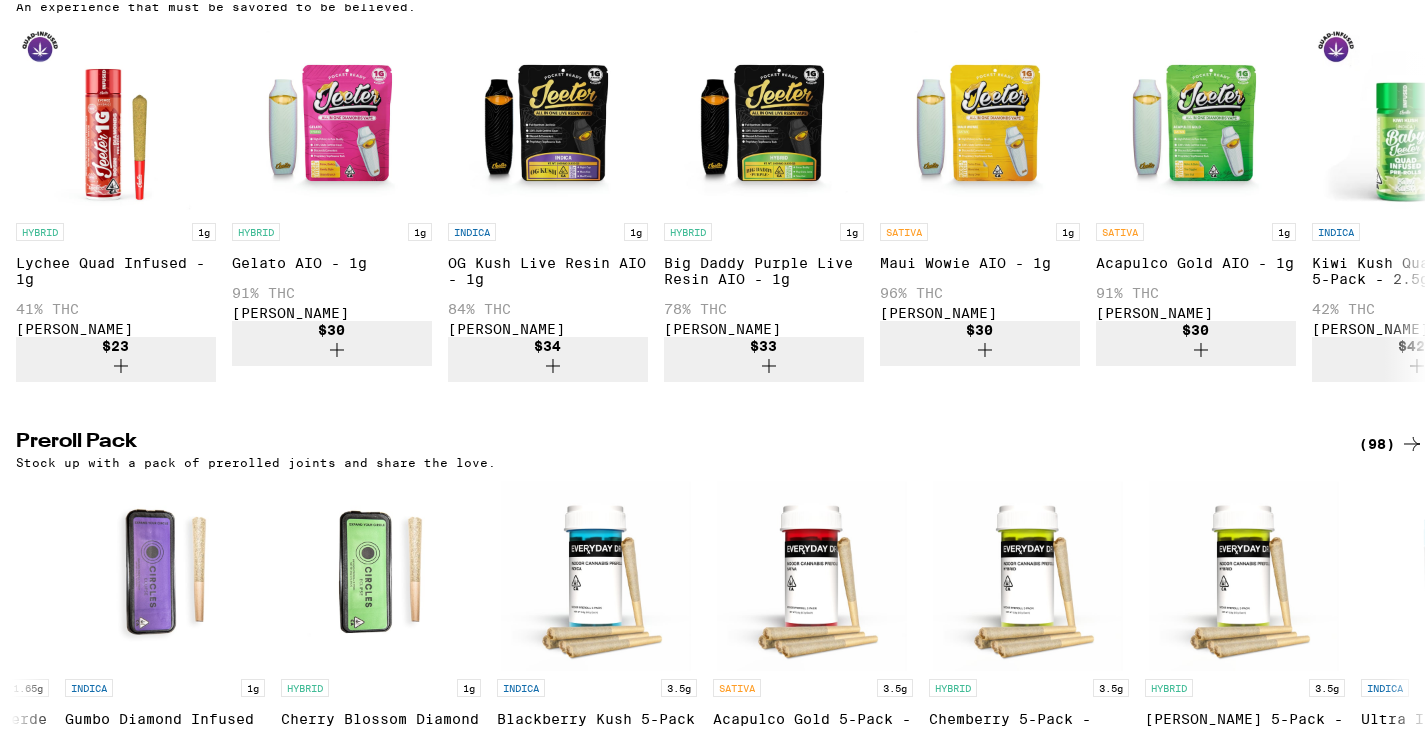 click on "(98)" at bounding box center (1391, 440) 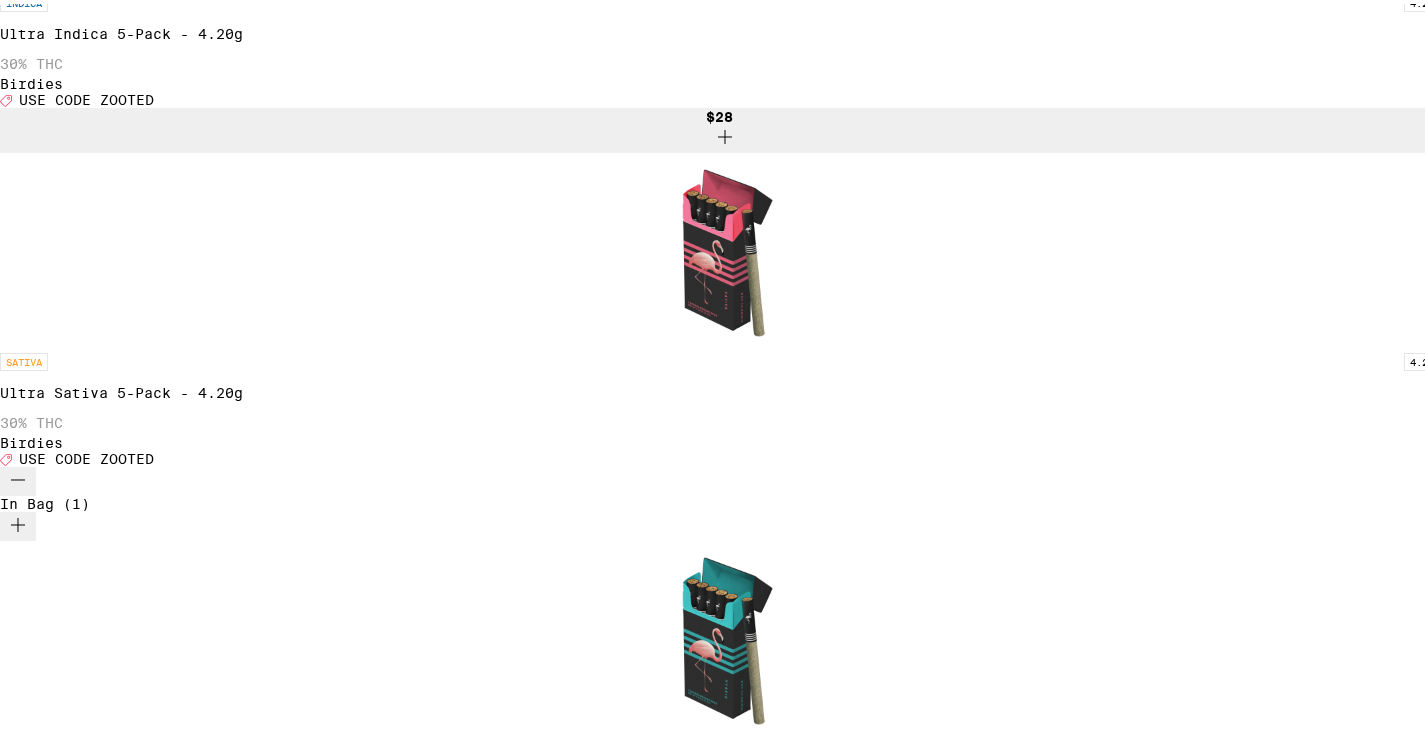 scroll, scrollTop: 6510, scrollLeft: 0, axis: vertical 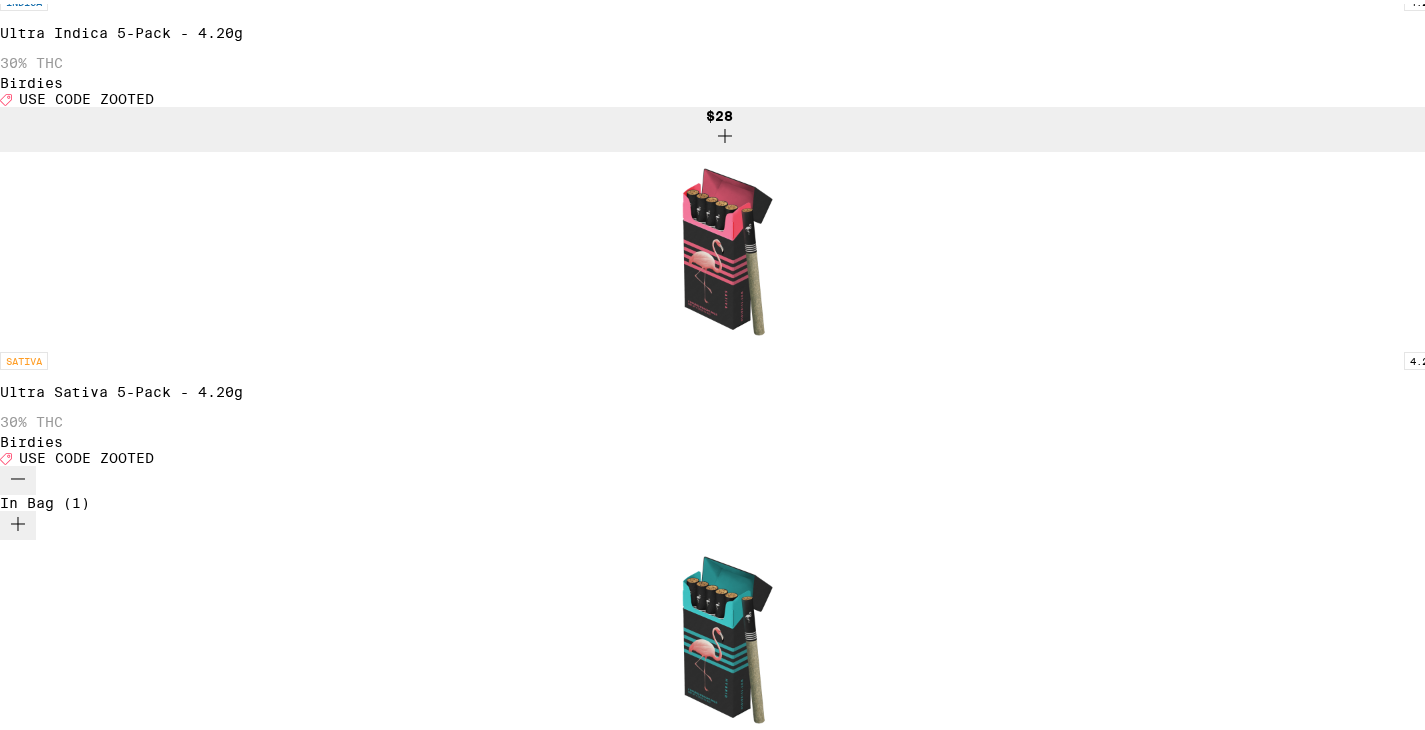 click 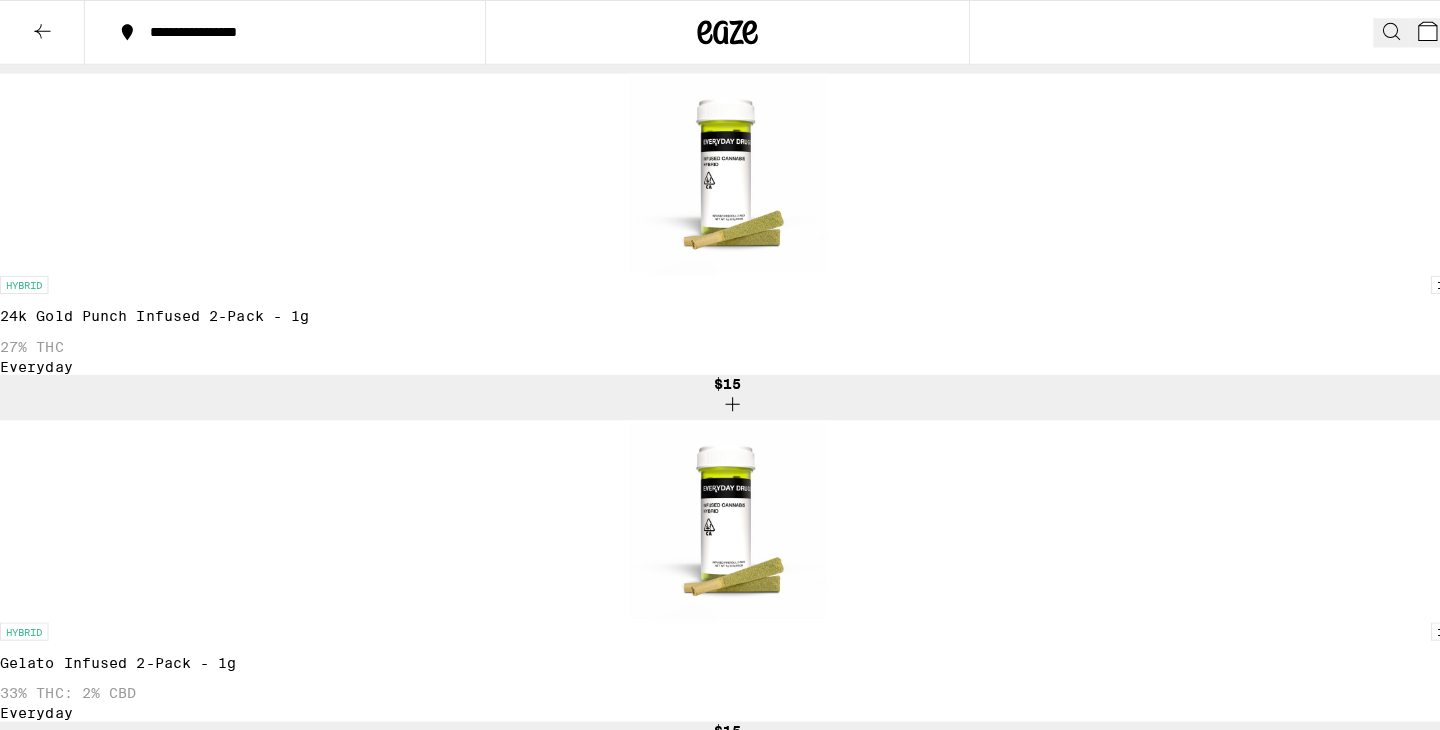 scroll, scrollTop: 3089, scrollLeft: 0, axis: vertical 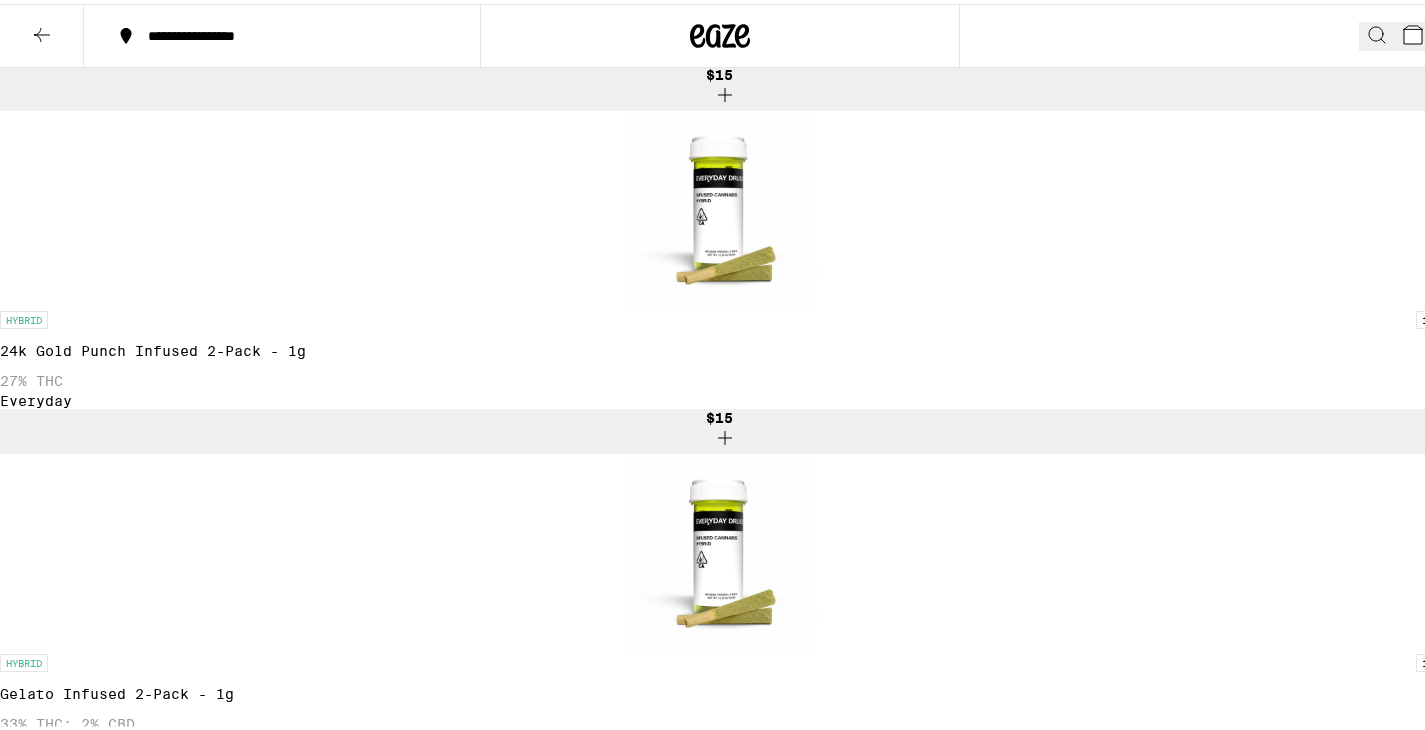 click on "2" at bounding box center [1429, 38] 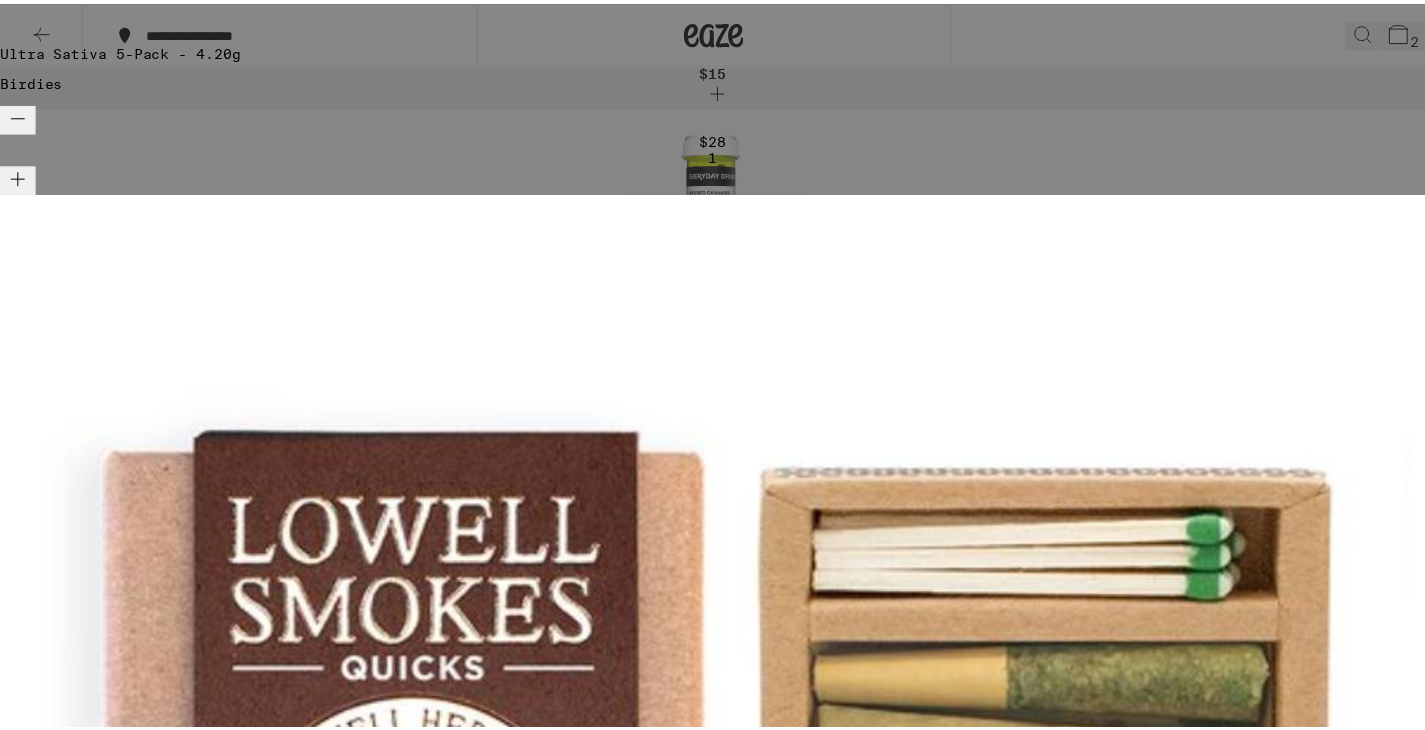 scroll, scrollTop: 48, scrollLeft: 0, axis: vertical 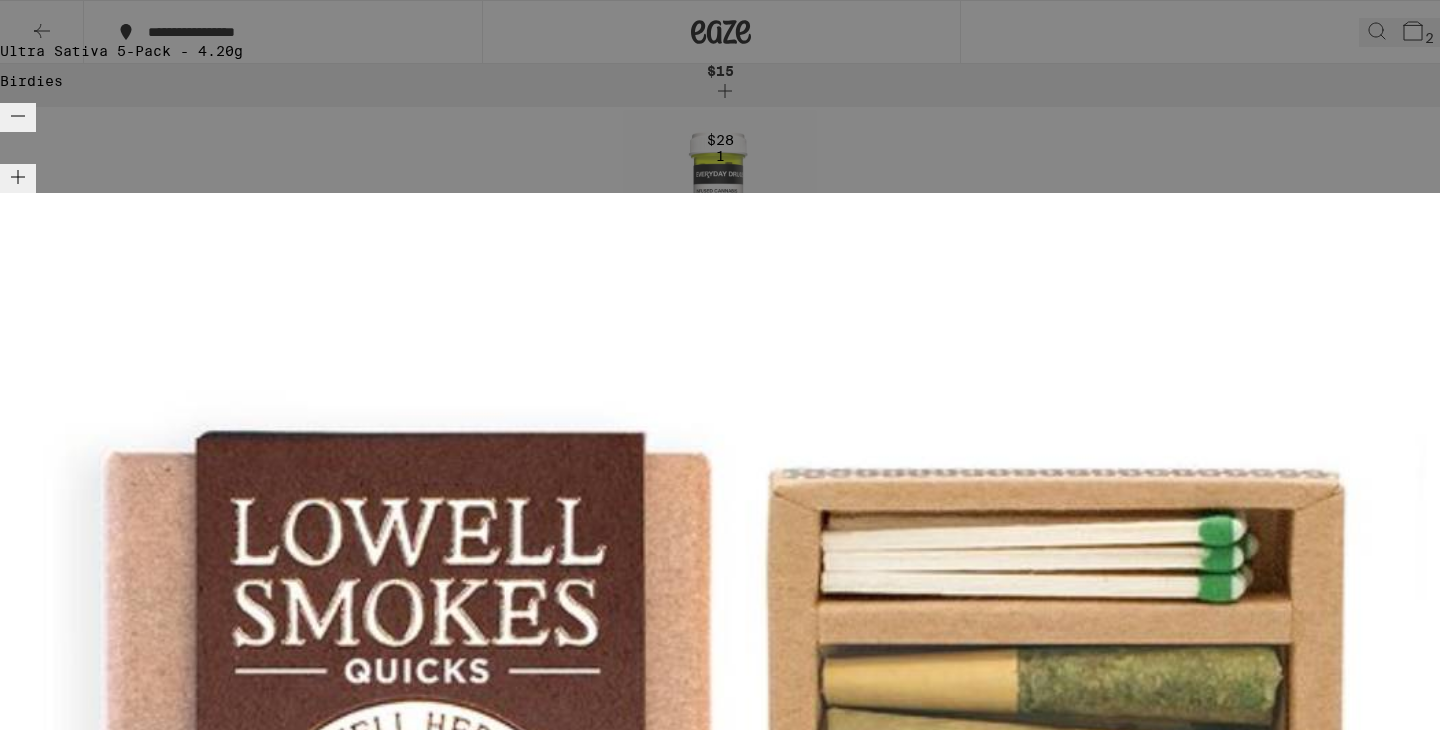 click on "Apply Promo" at bounding box center [55, 2289] 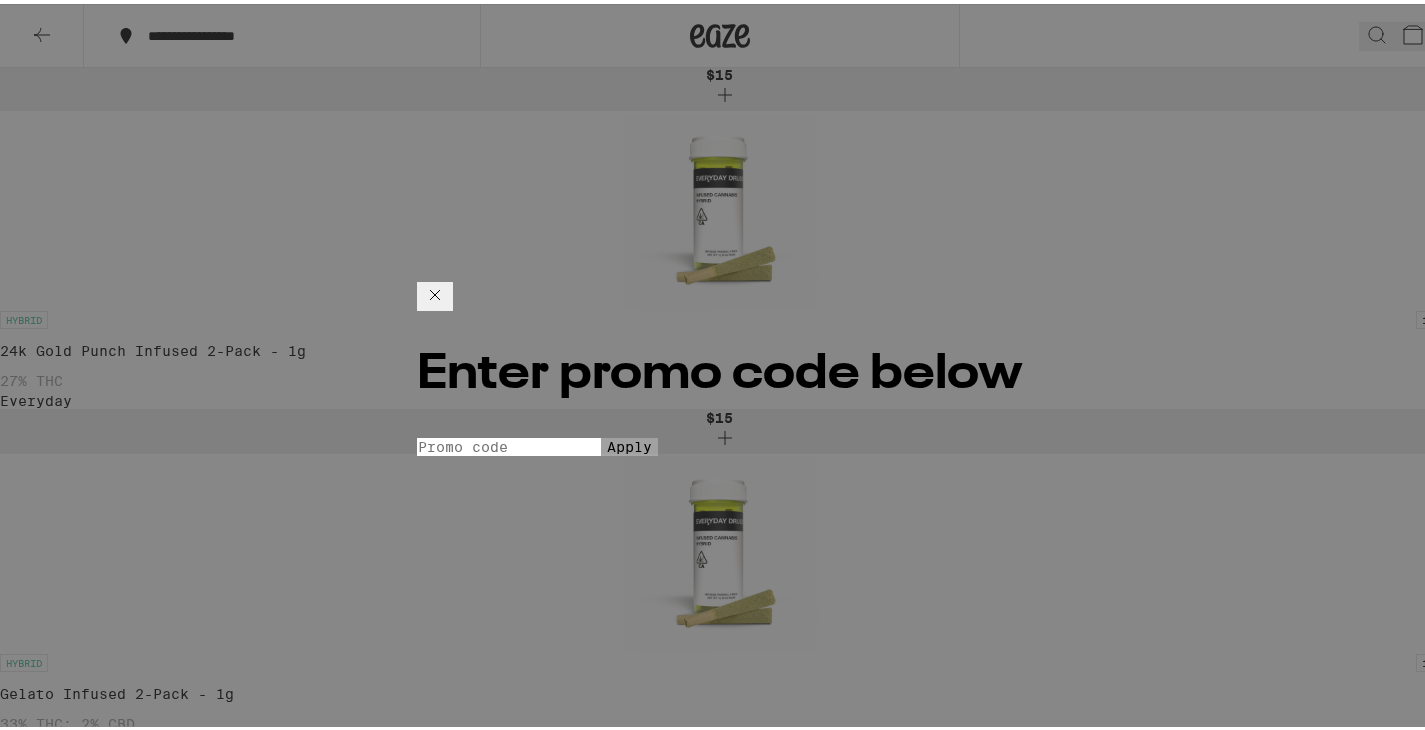 click on "Promo Code" at bounding box center [509, 443] 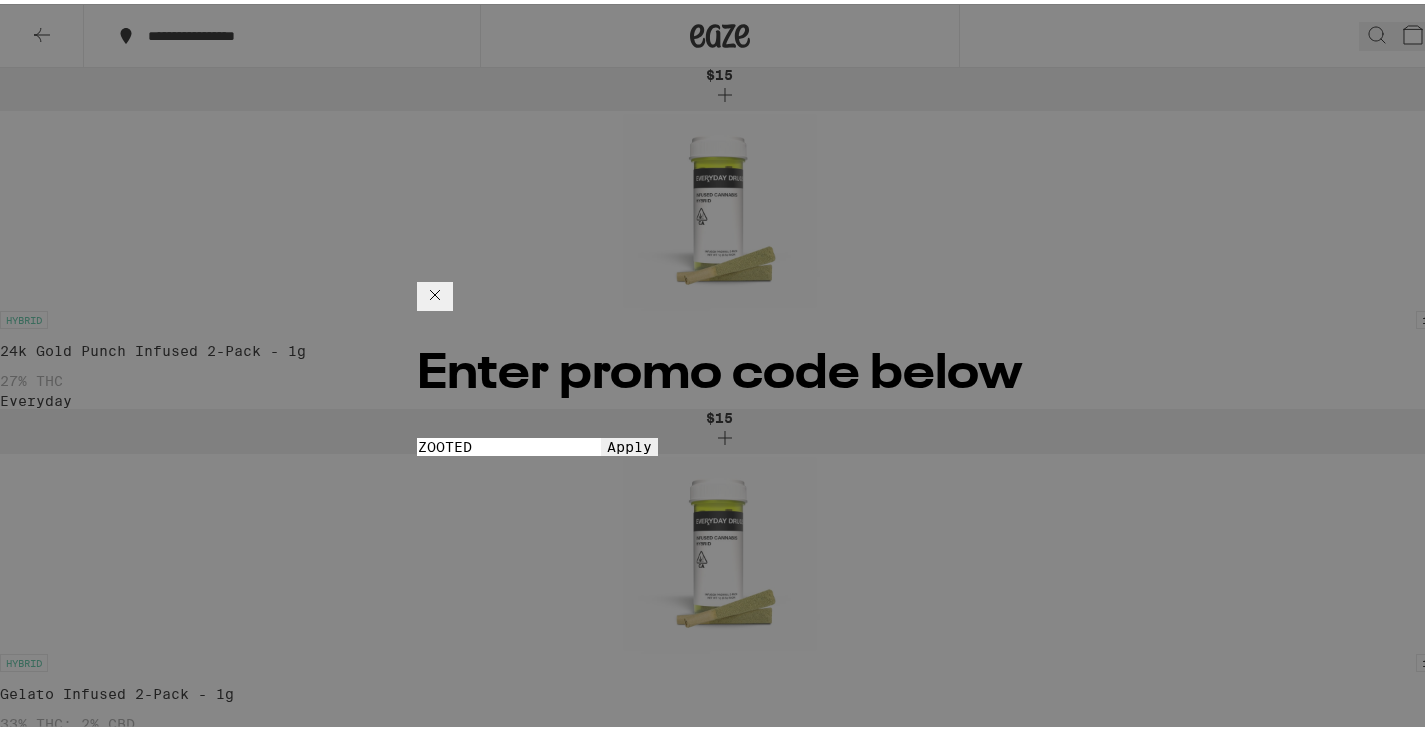 type on "ZOOTED" 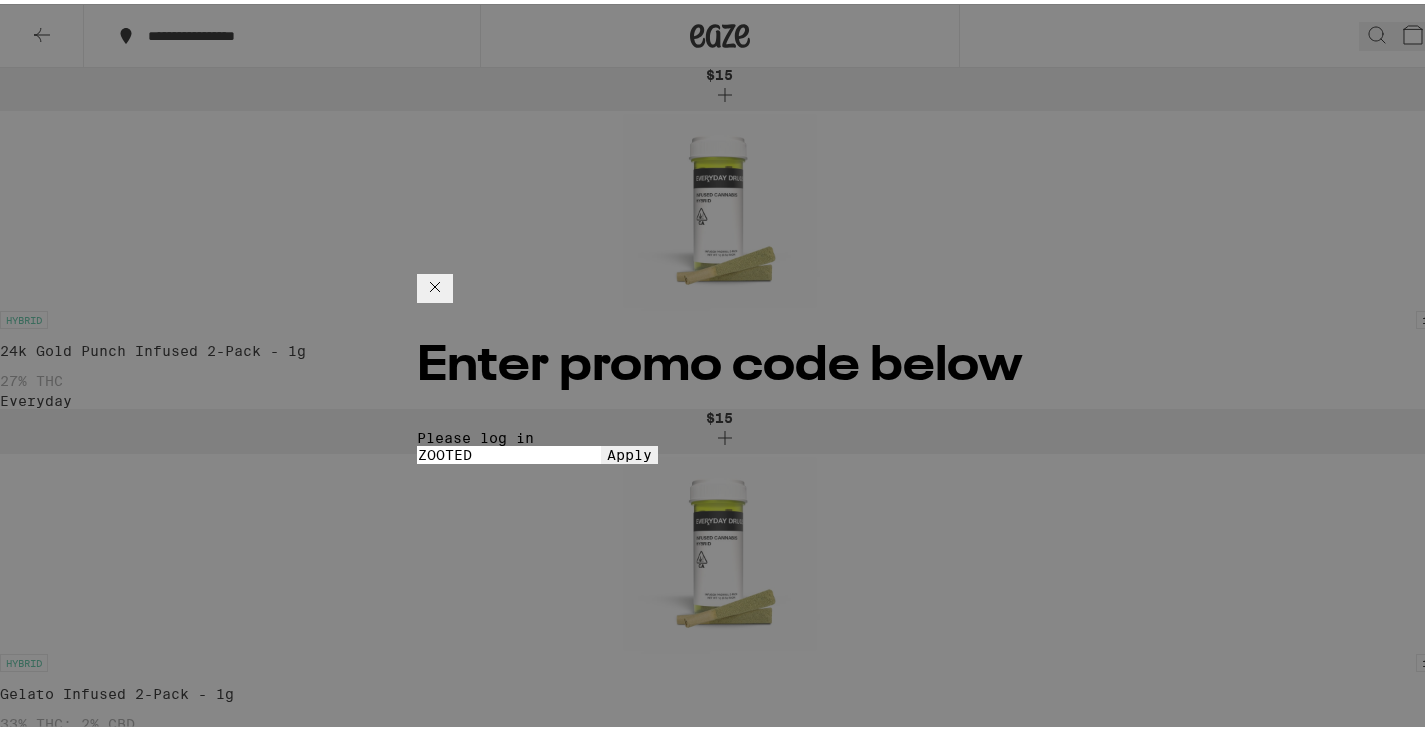 click 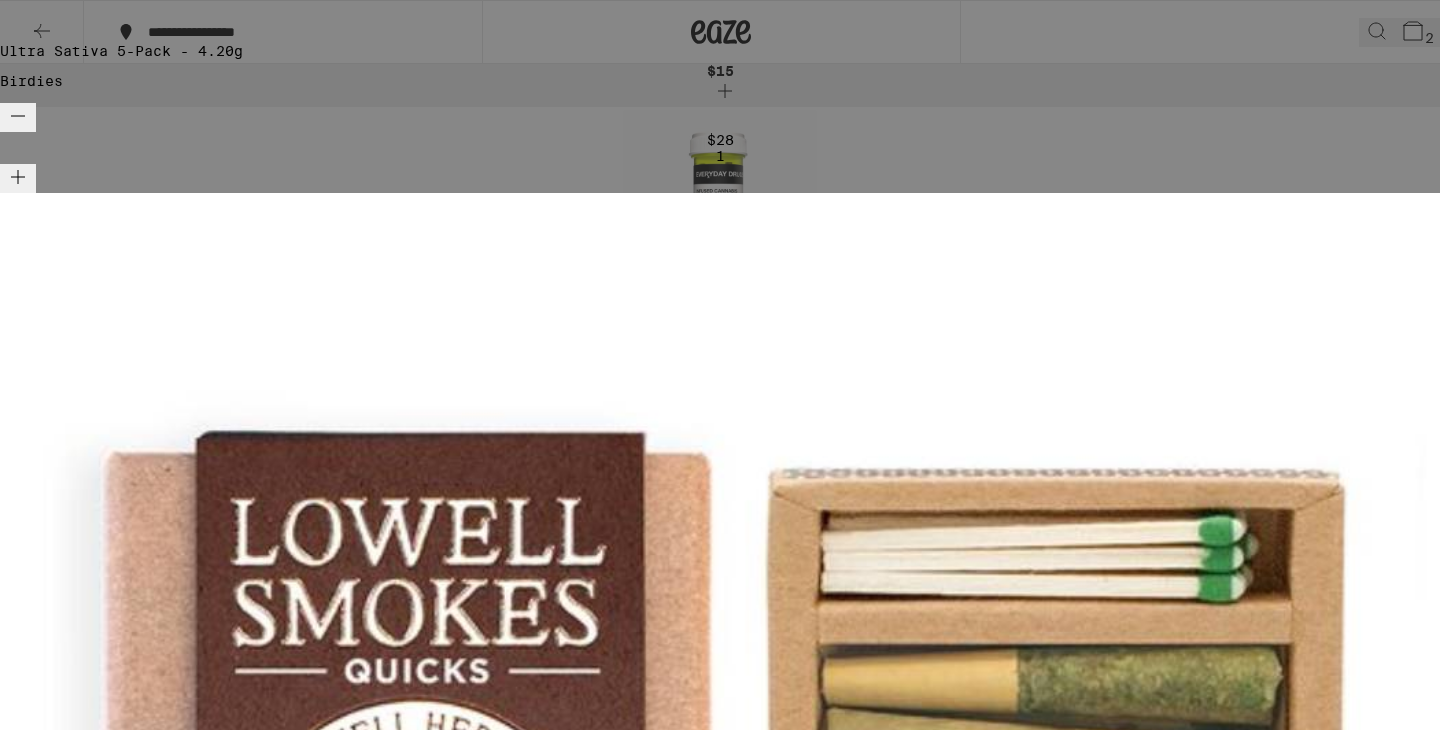 click 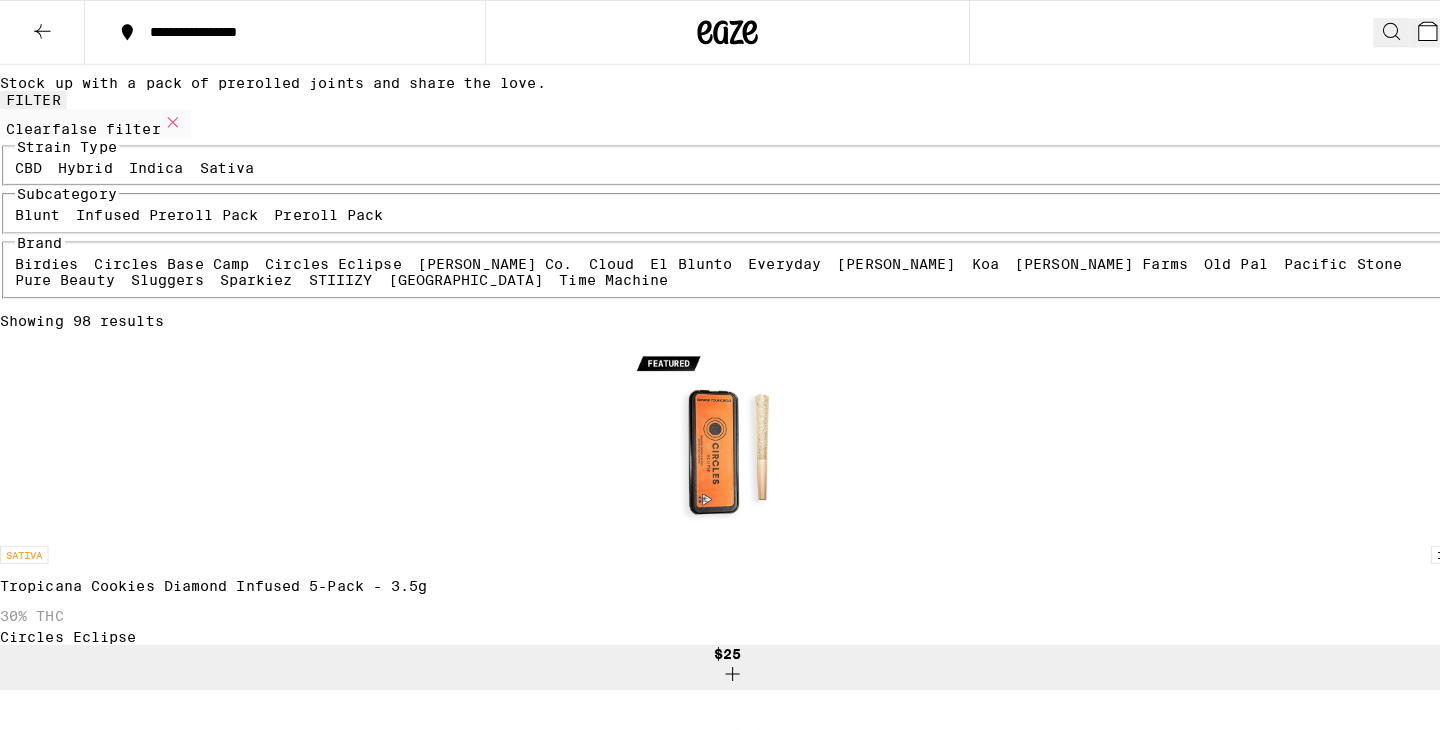 scroll, scrollTop: 0, scrollLeft: 0, axis: both 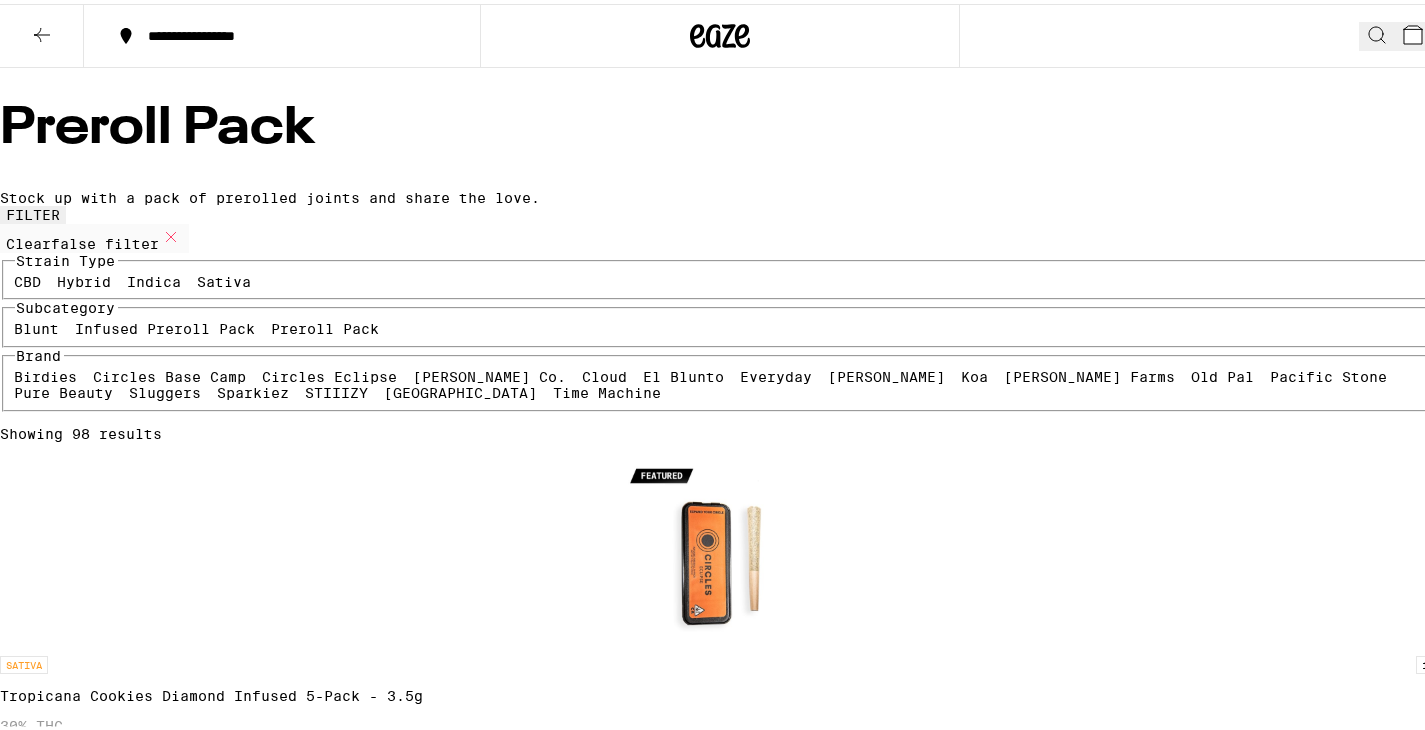 click 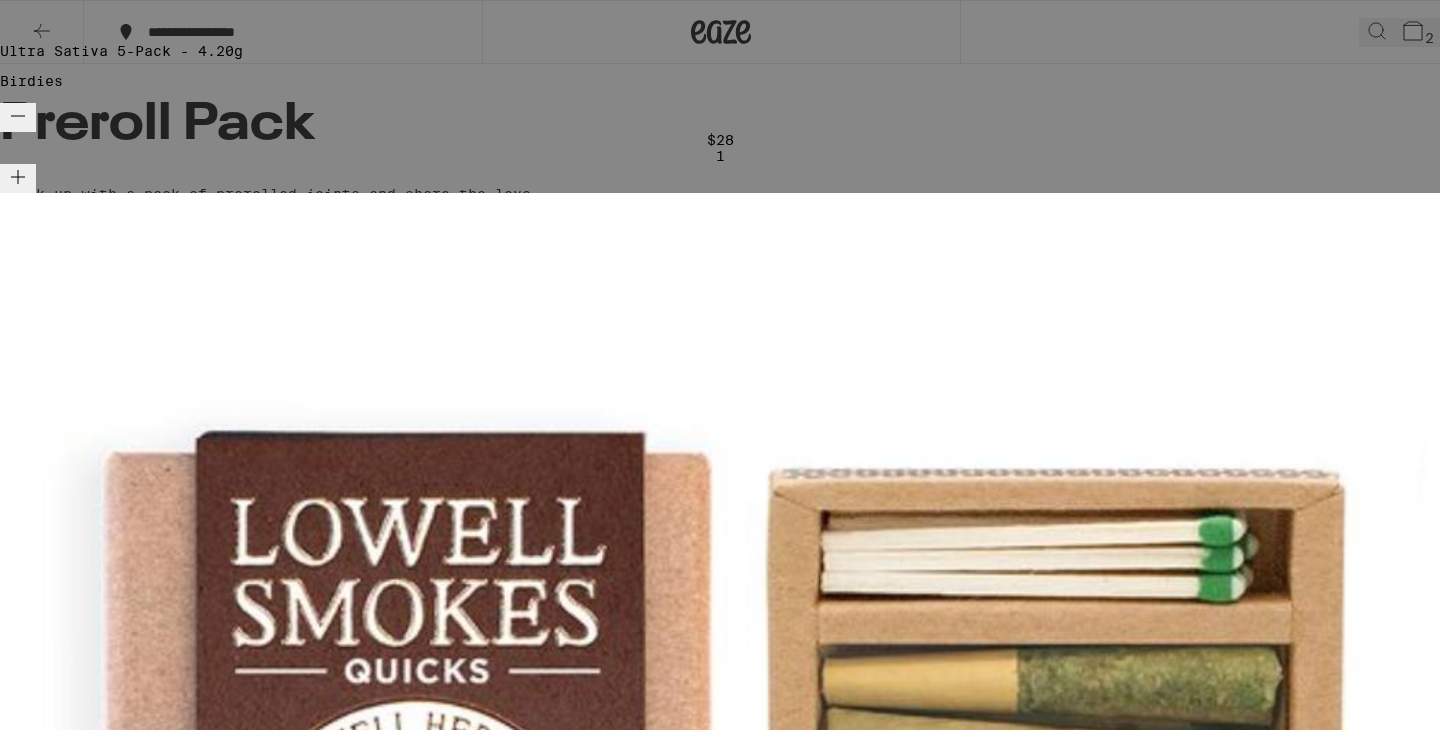scroll, scrollTop: 48, scrollLeft: 0, axis: vertical 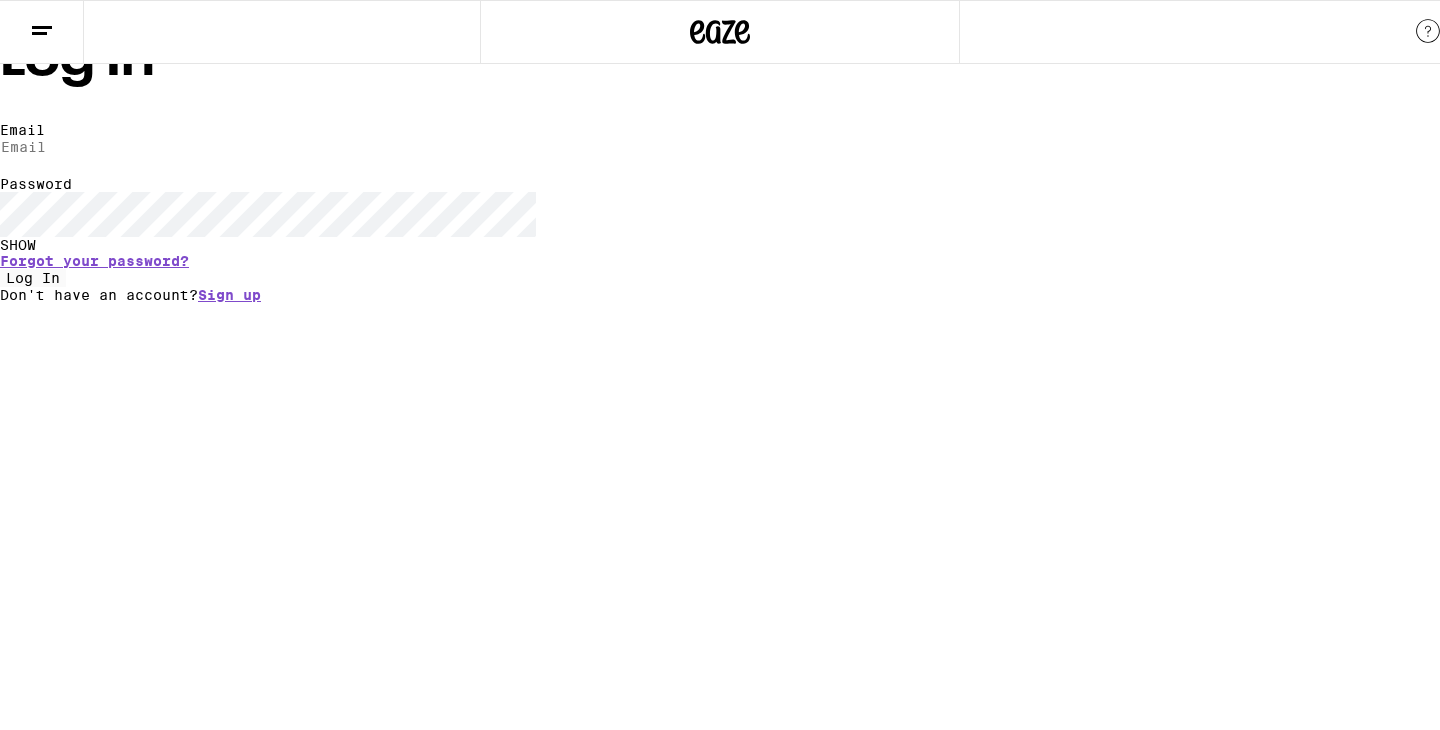 type on "[PERSON_NAME][EMAIL_ADDRESS][DOMAIN_NAME]" 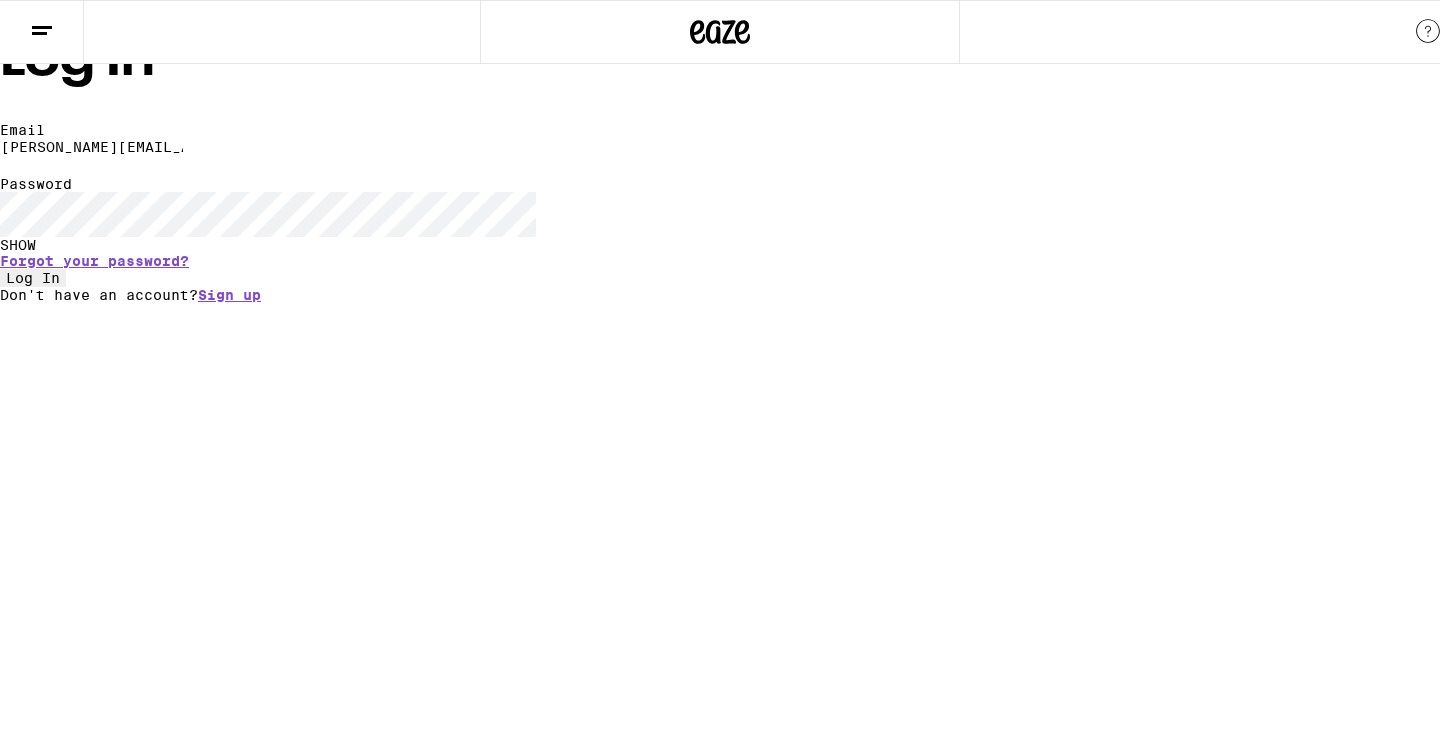 click on "Log In" at bounding box center (33, 278) 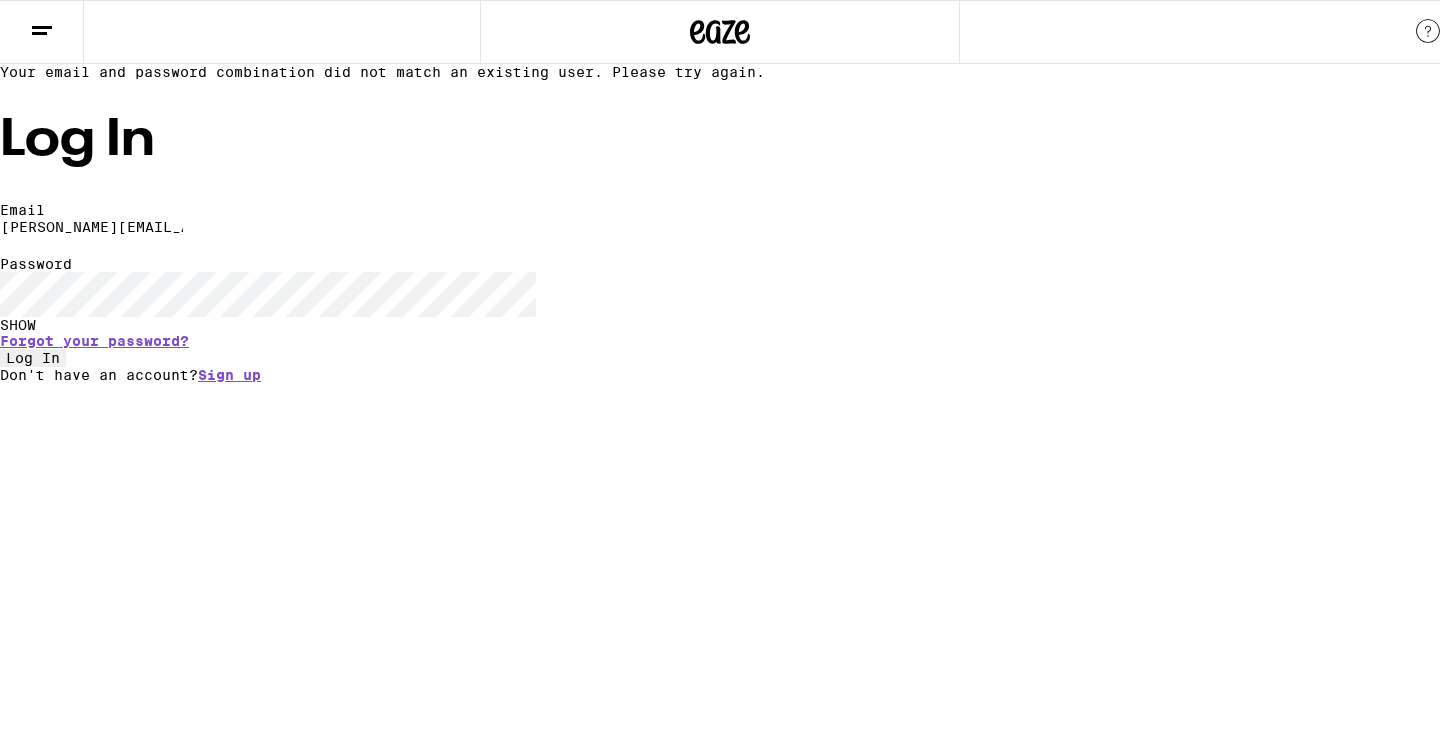 click on "SHOW" at bounding box center (720, 325) 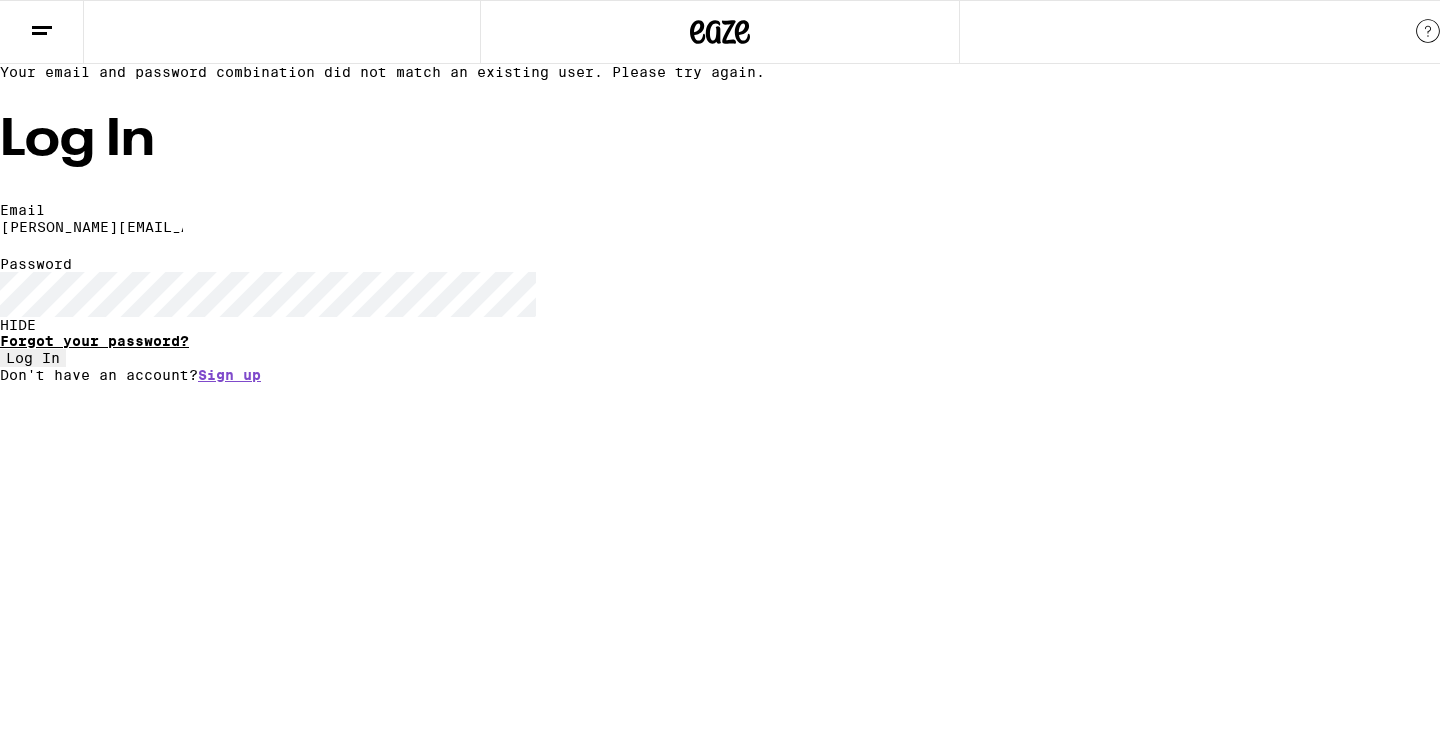click on "Forgot your password?" at bounding box center [94, 341] 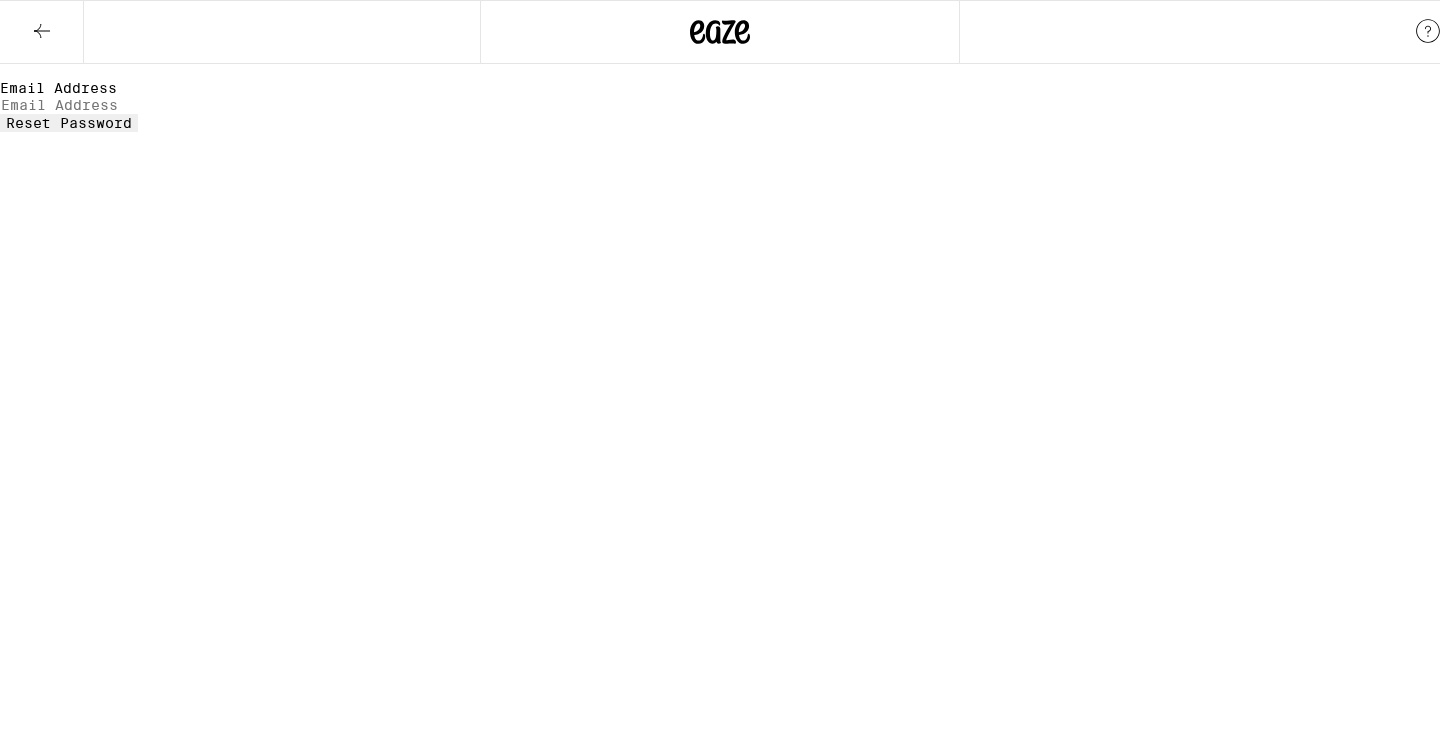 click on "Email Address" at bounding box center [92, 105] 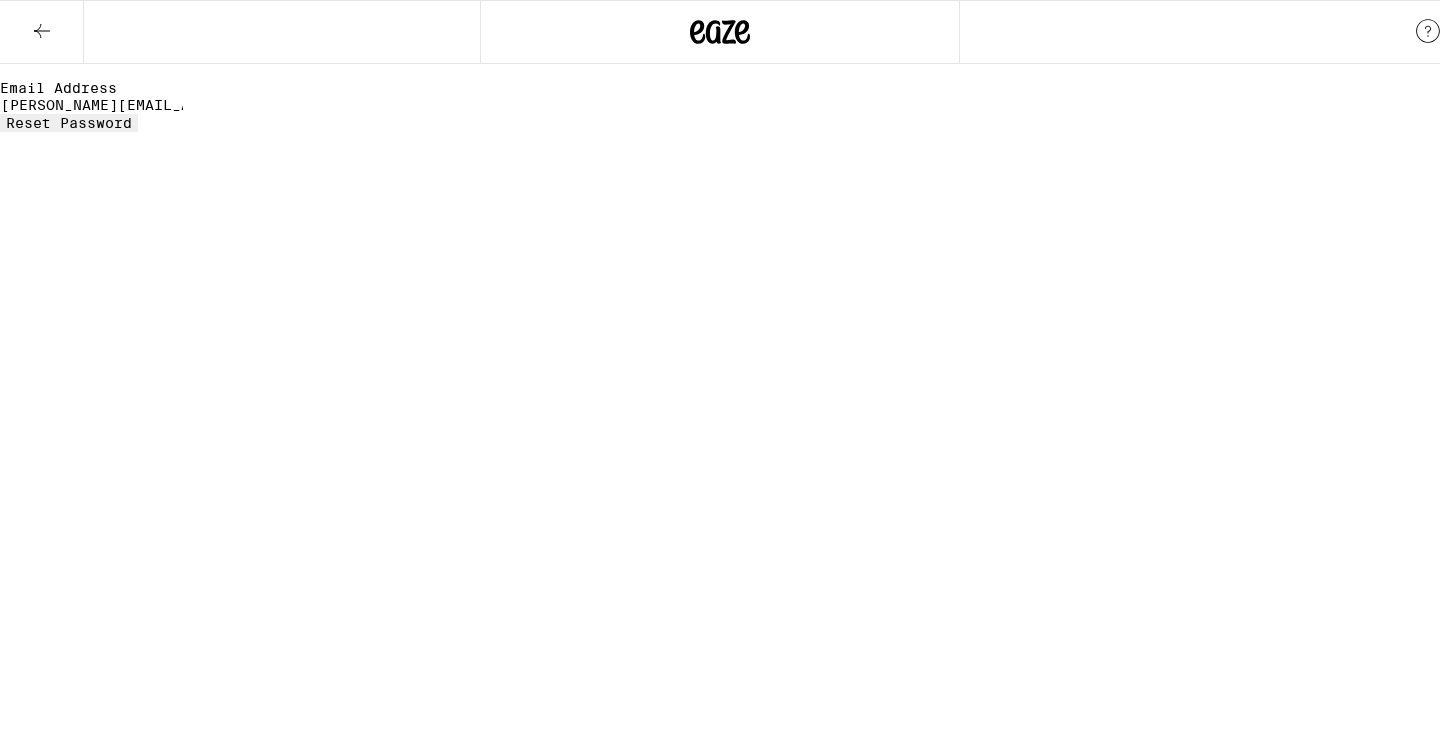 click on "Reset Password" at bounding box center (69, 123) 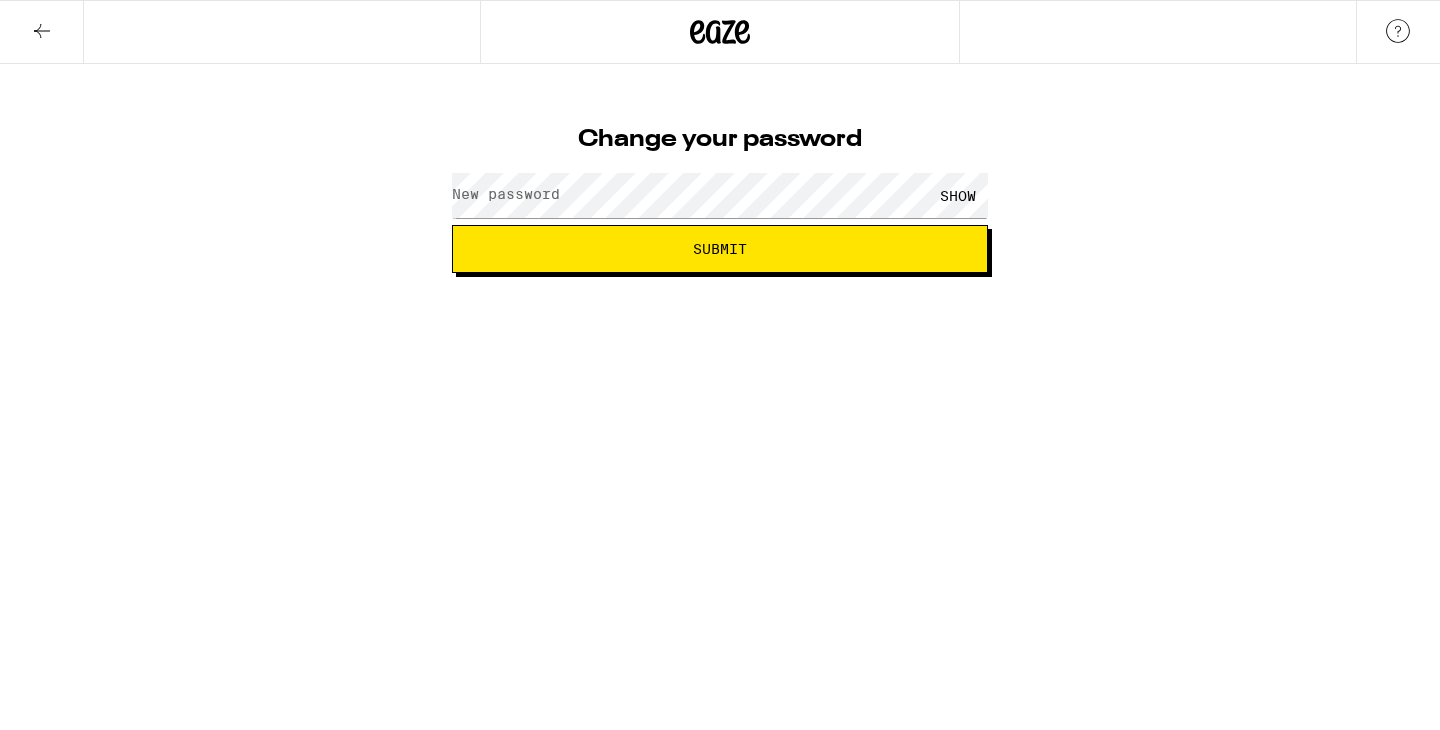scroll, scrollTop: 0, scrollLeft: 0, axis: both 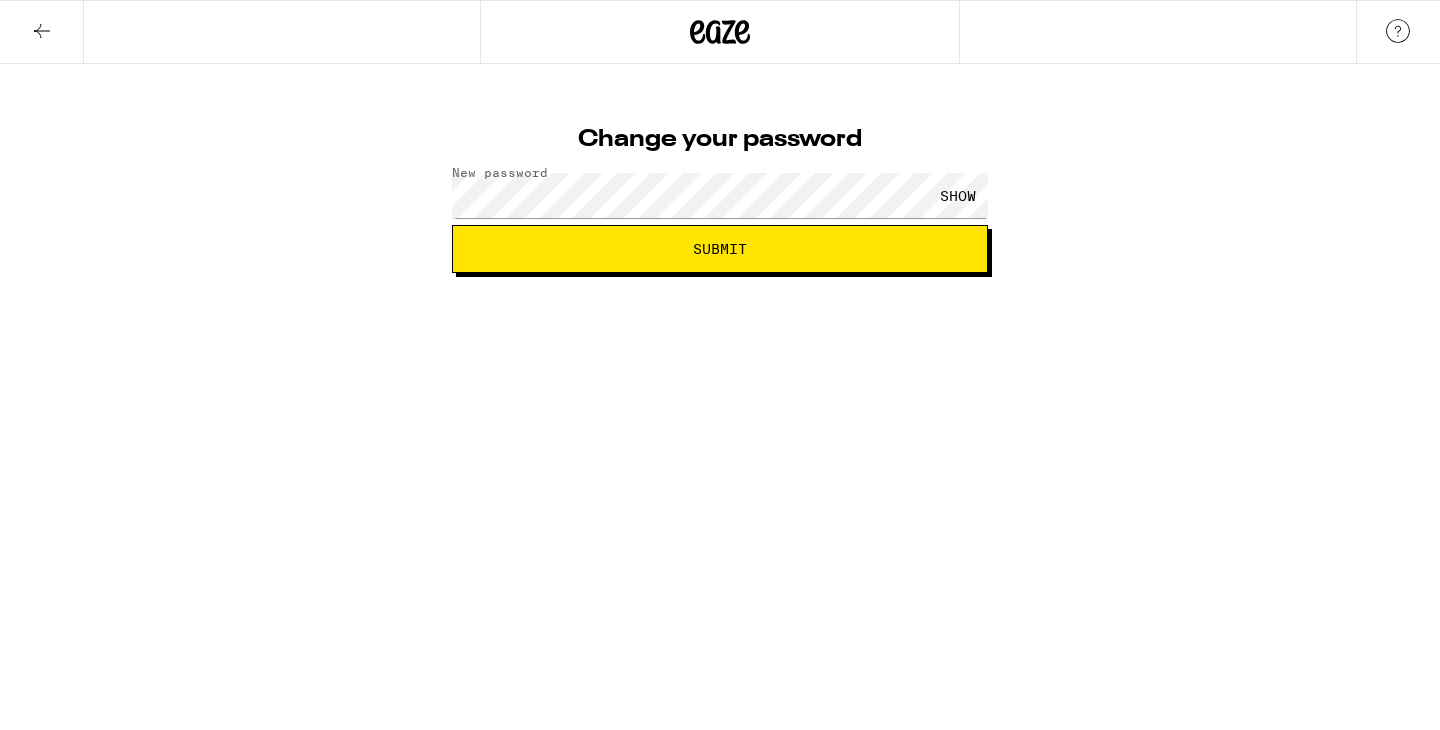 click on "Change your password New password SHOW Submit" at bounding box center [720, 136] 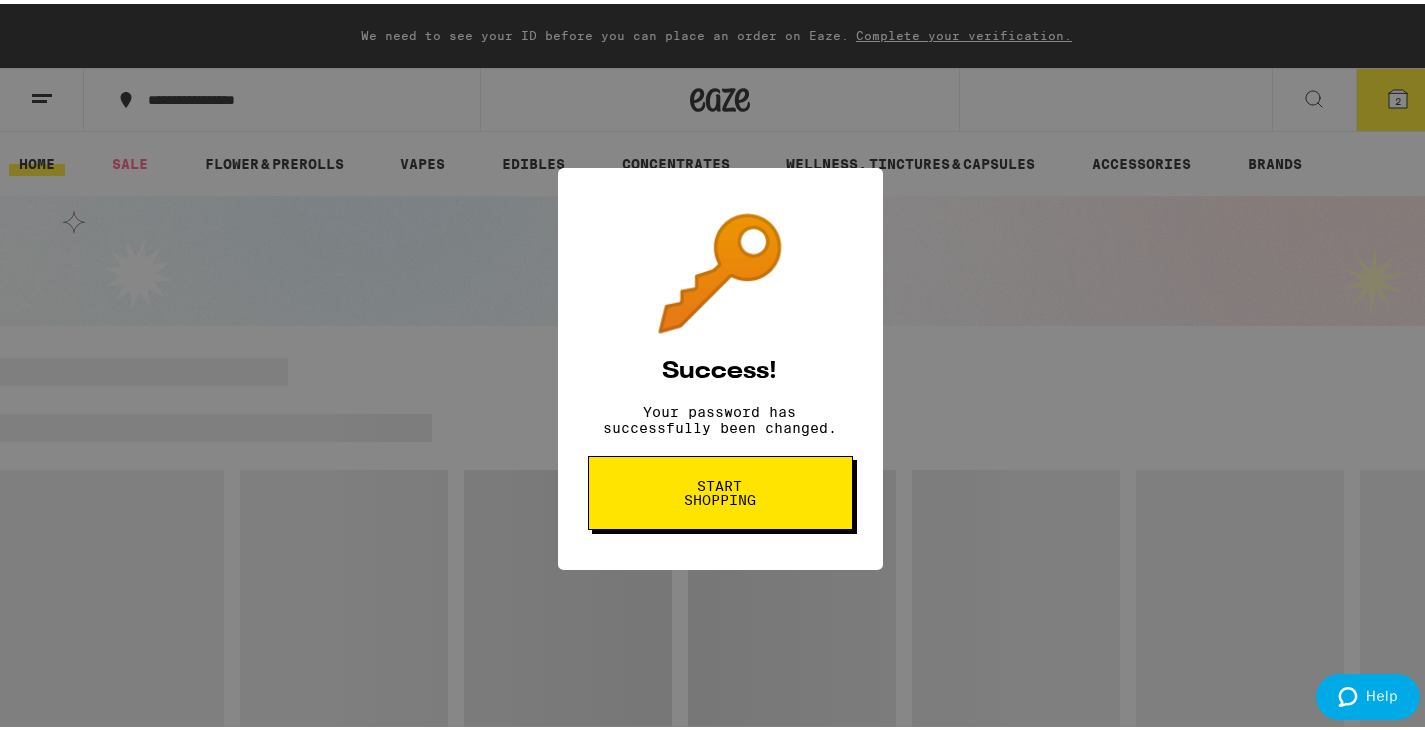 scroll, scrollTop: 0, scrollLeft: 0, axis: both 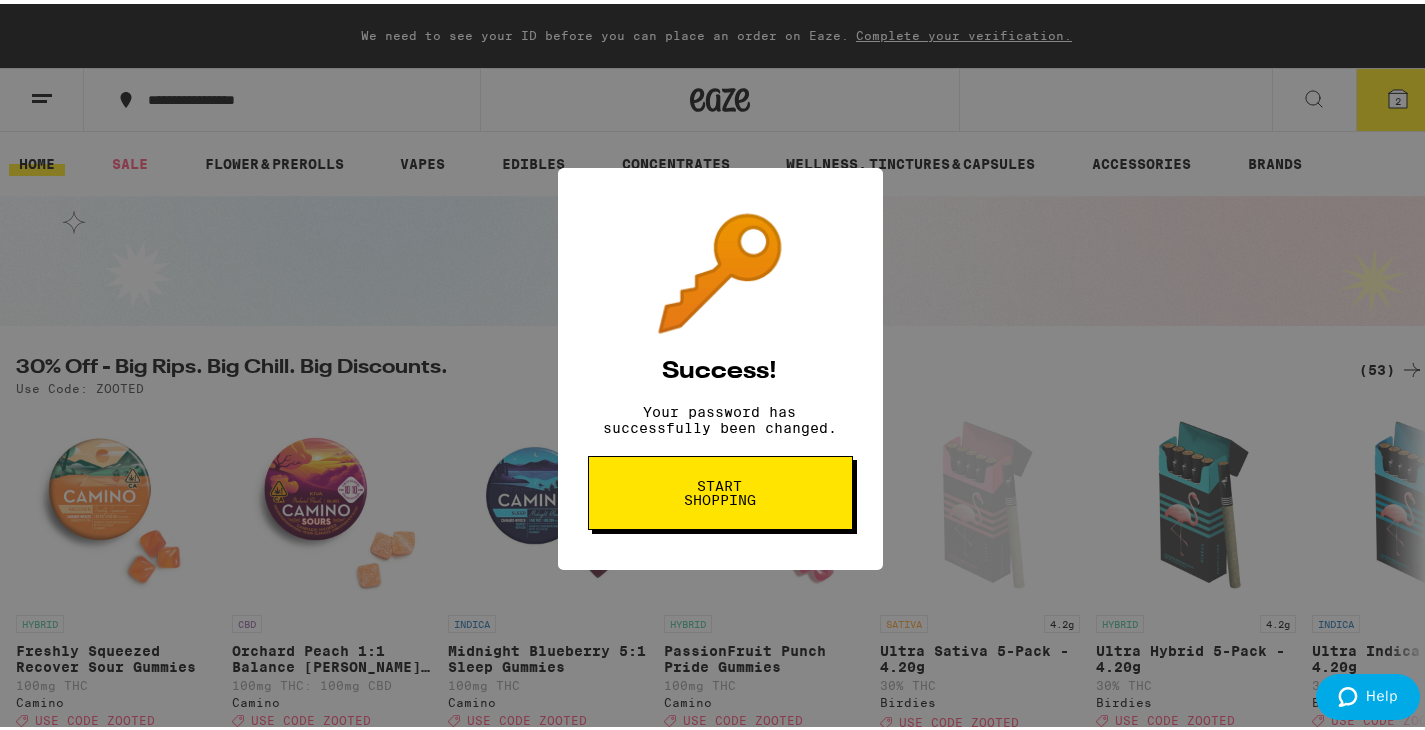 click on "🔑 Success! Your password has successfully been changed. Start shopping" at bounding box center [720, 365] 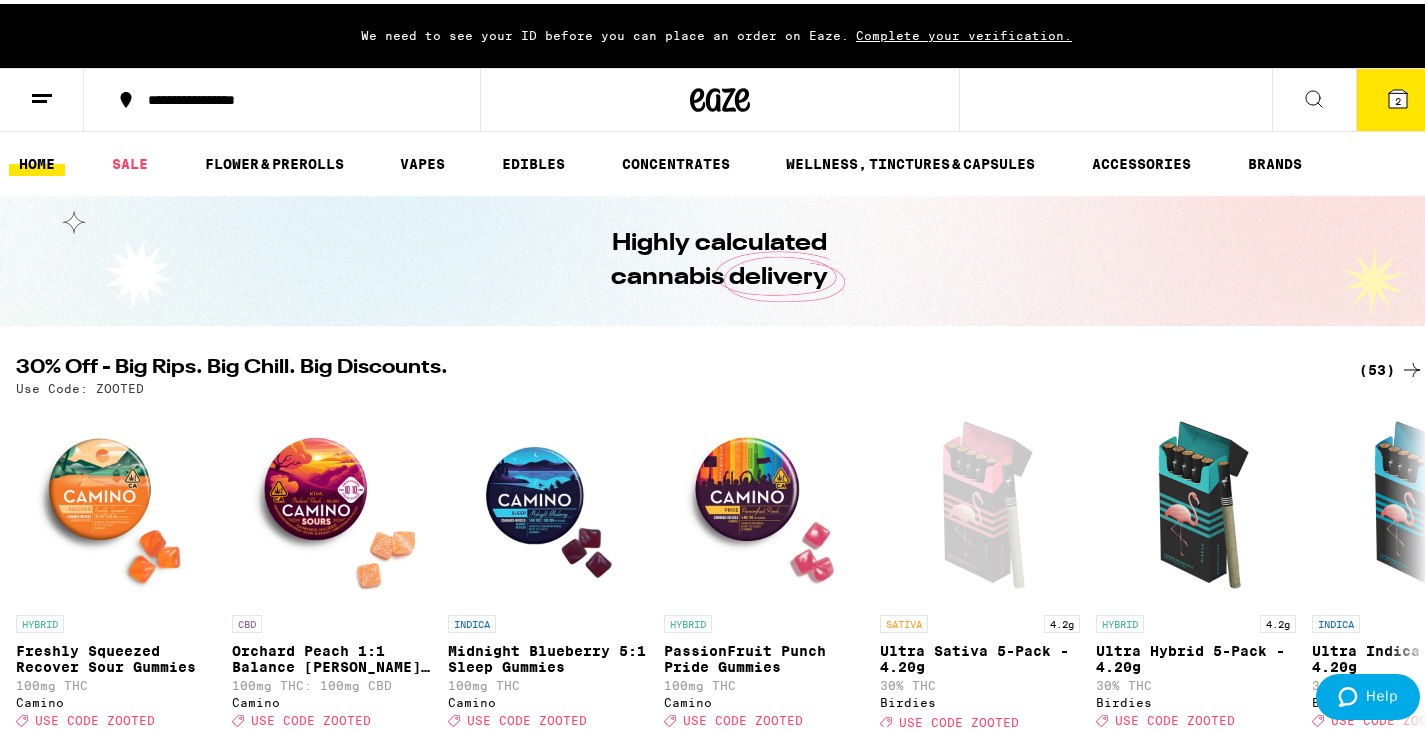 click 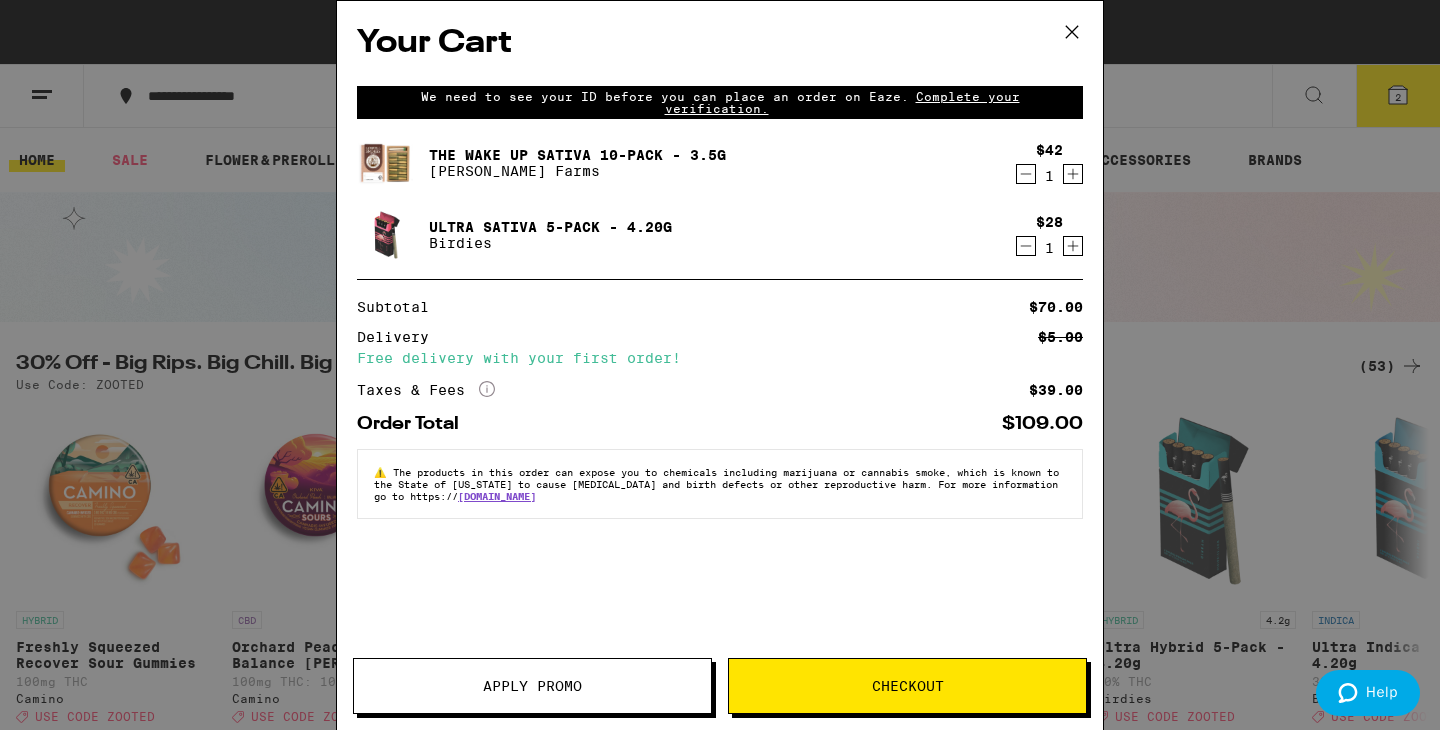 click on "Checkout" at bounding box center (907, 686) 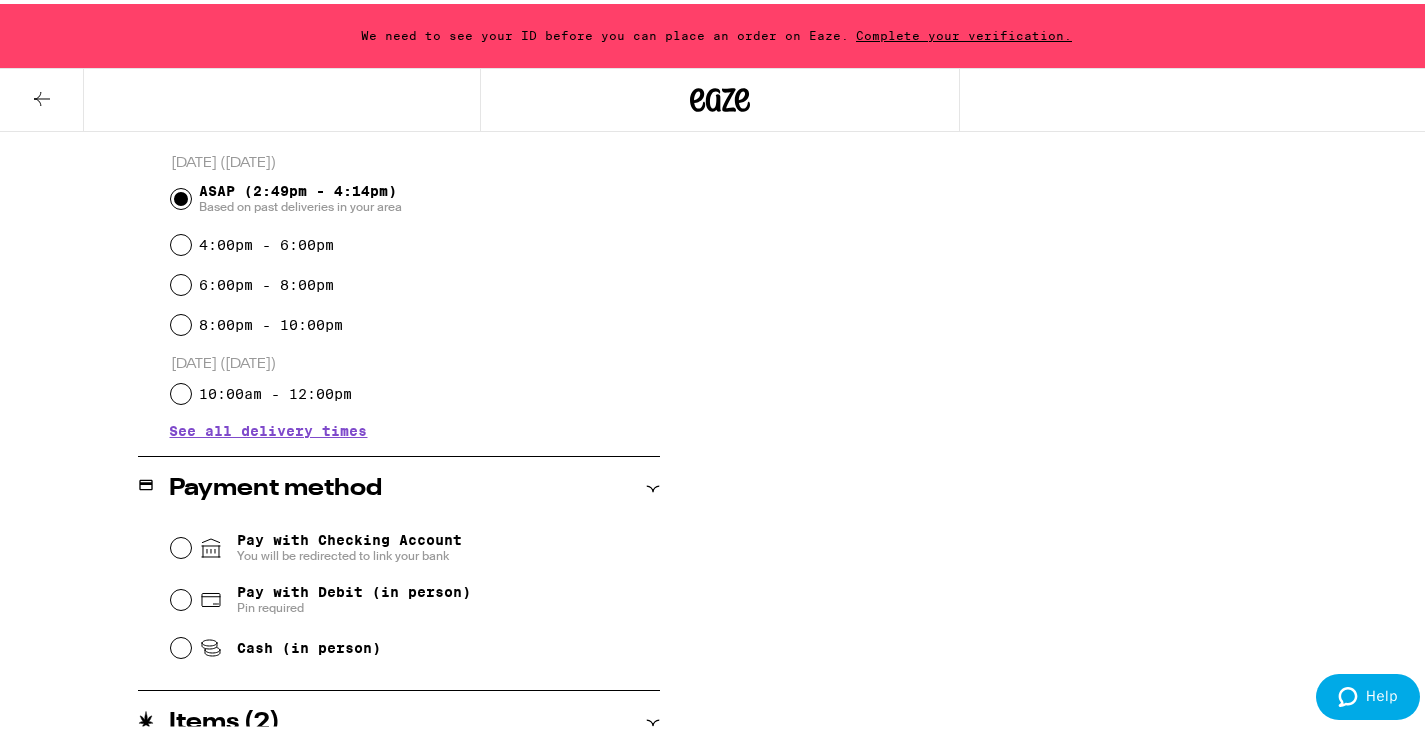 scroll, scrollTop: 565, scrollLeft: 0, axis: vertical 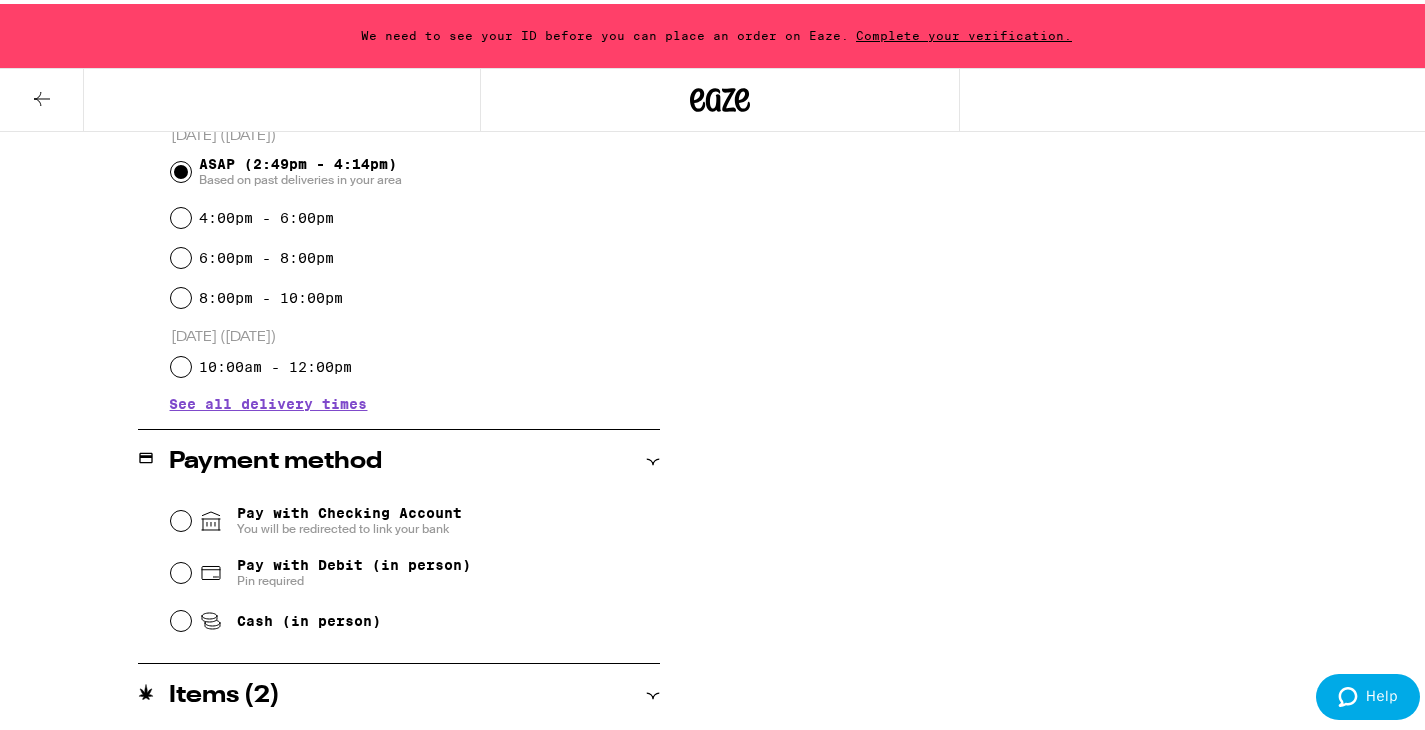 click on "Pay with Checking Account You will be redirected to link your bank Pay with Debit (in person) Pin required Cash (in person)" at bounding box center (415, 564) 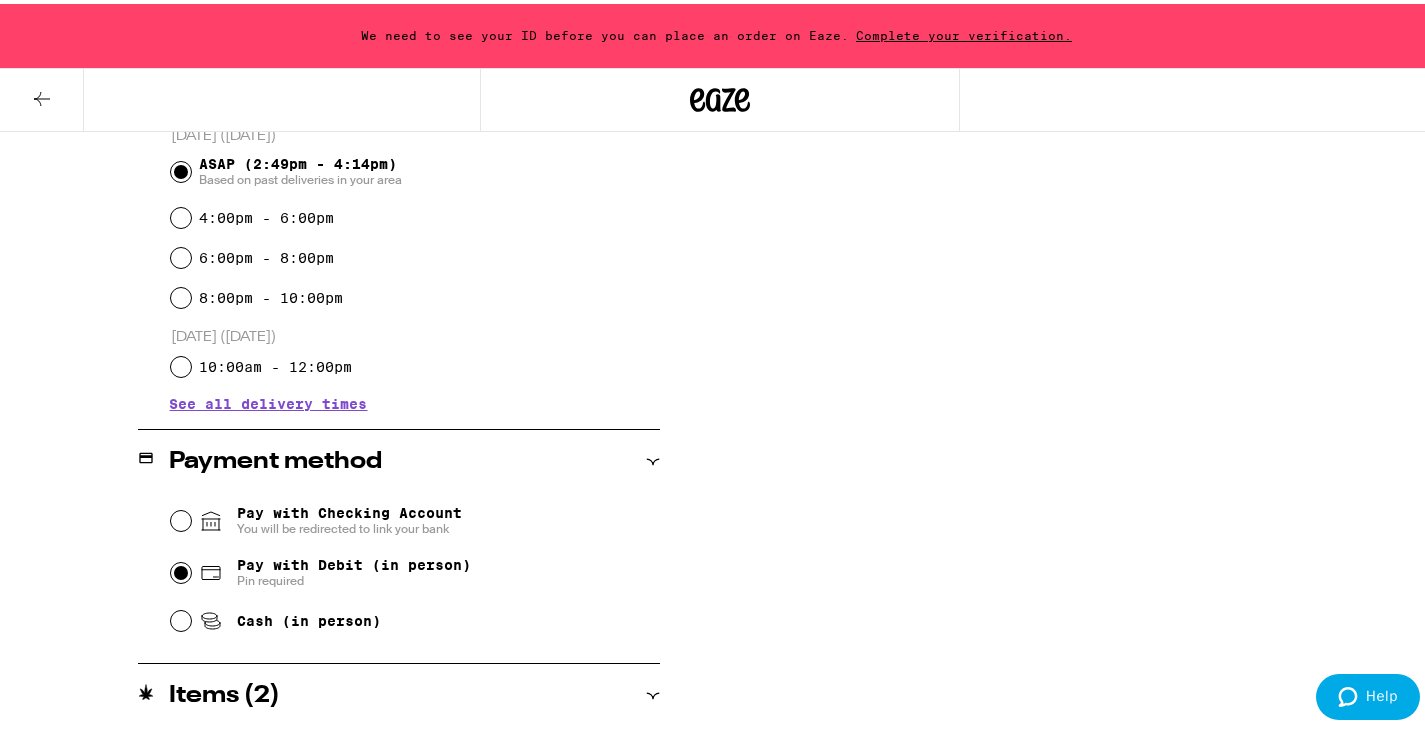 click on "Pay with Debit (in person) Pin required" at bounding box center (181, 569) 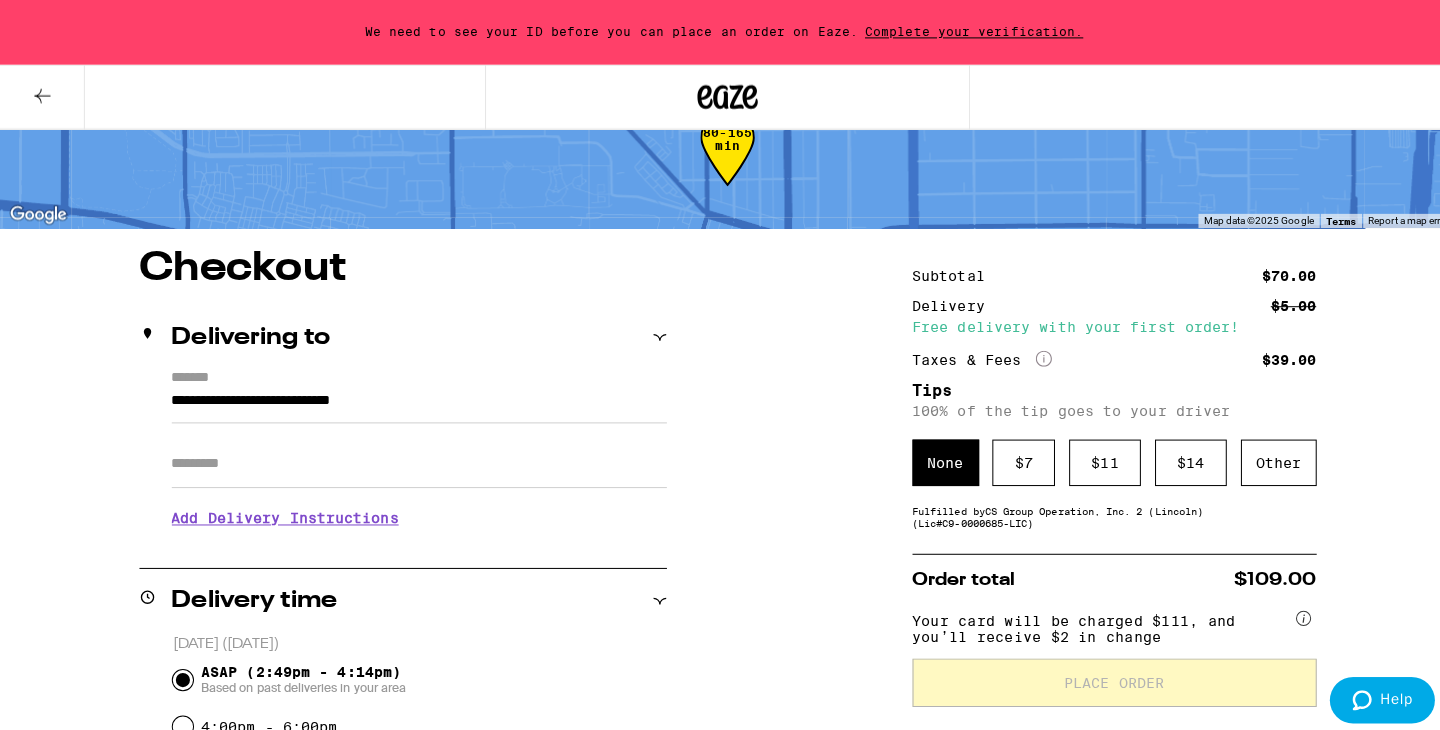 scroll, scrollTop: 0, scrollLeft: 0, axis: both 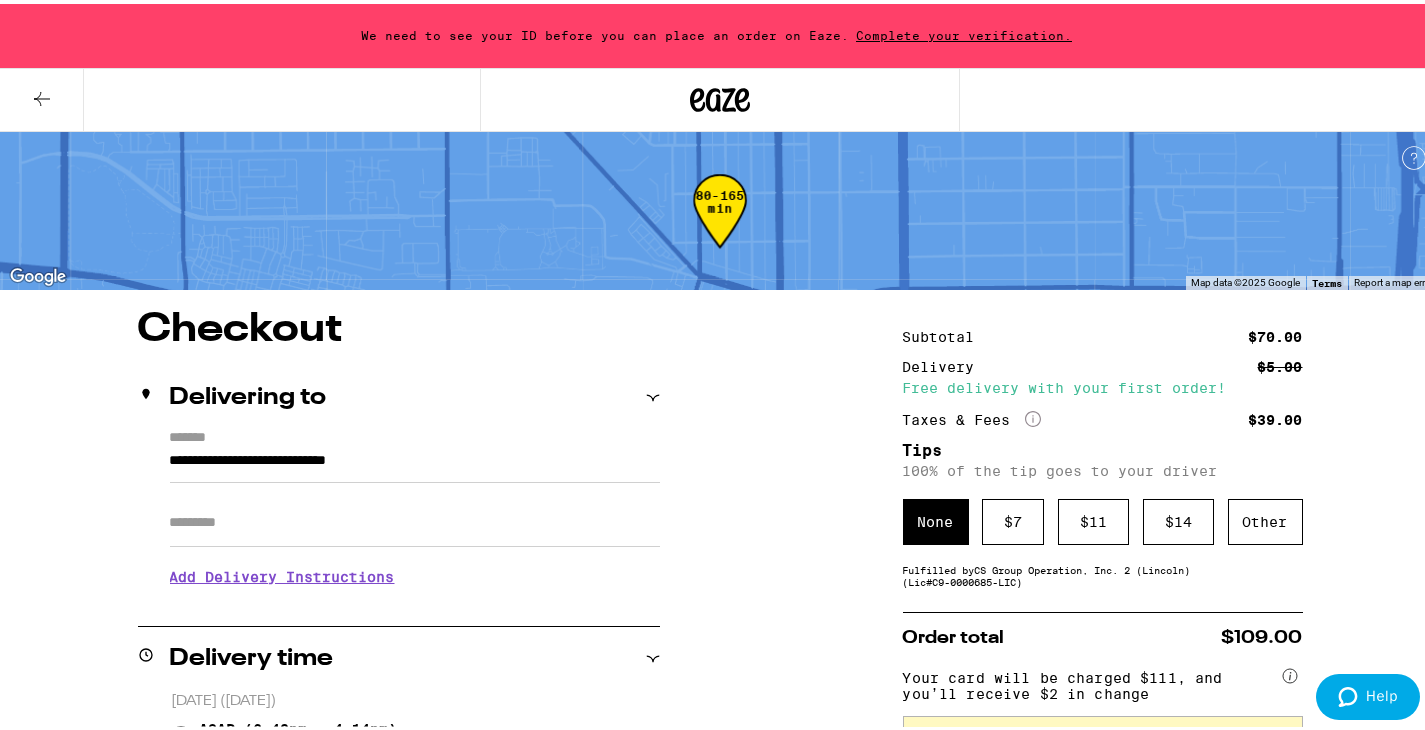 click on "Complete your verification." at bounding box center [964, 31] 